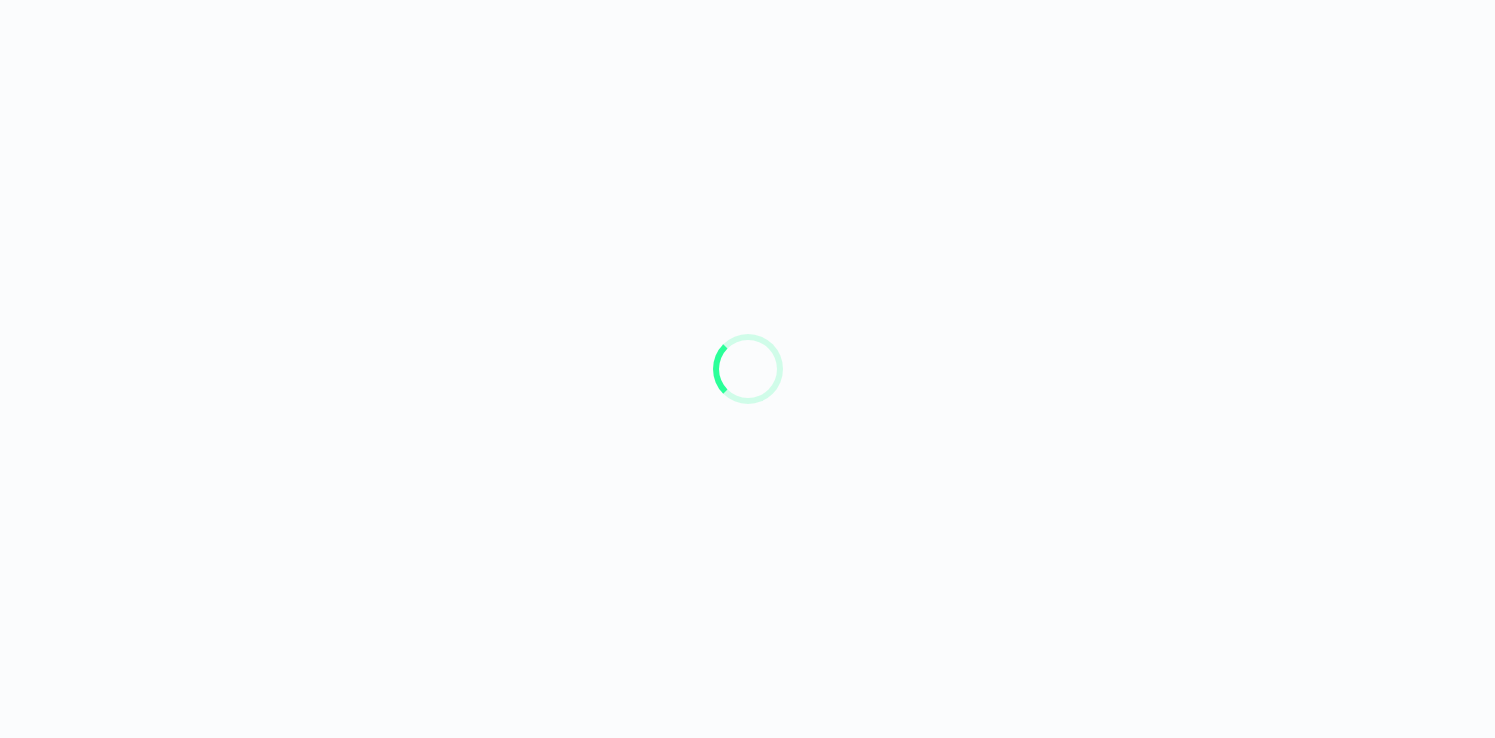 scroll, scrollTop: 0, scrollLeft: 0, axis: both 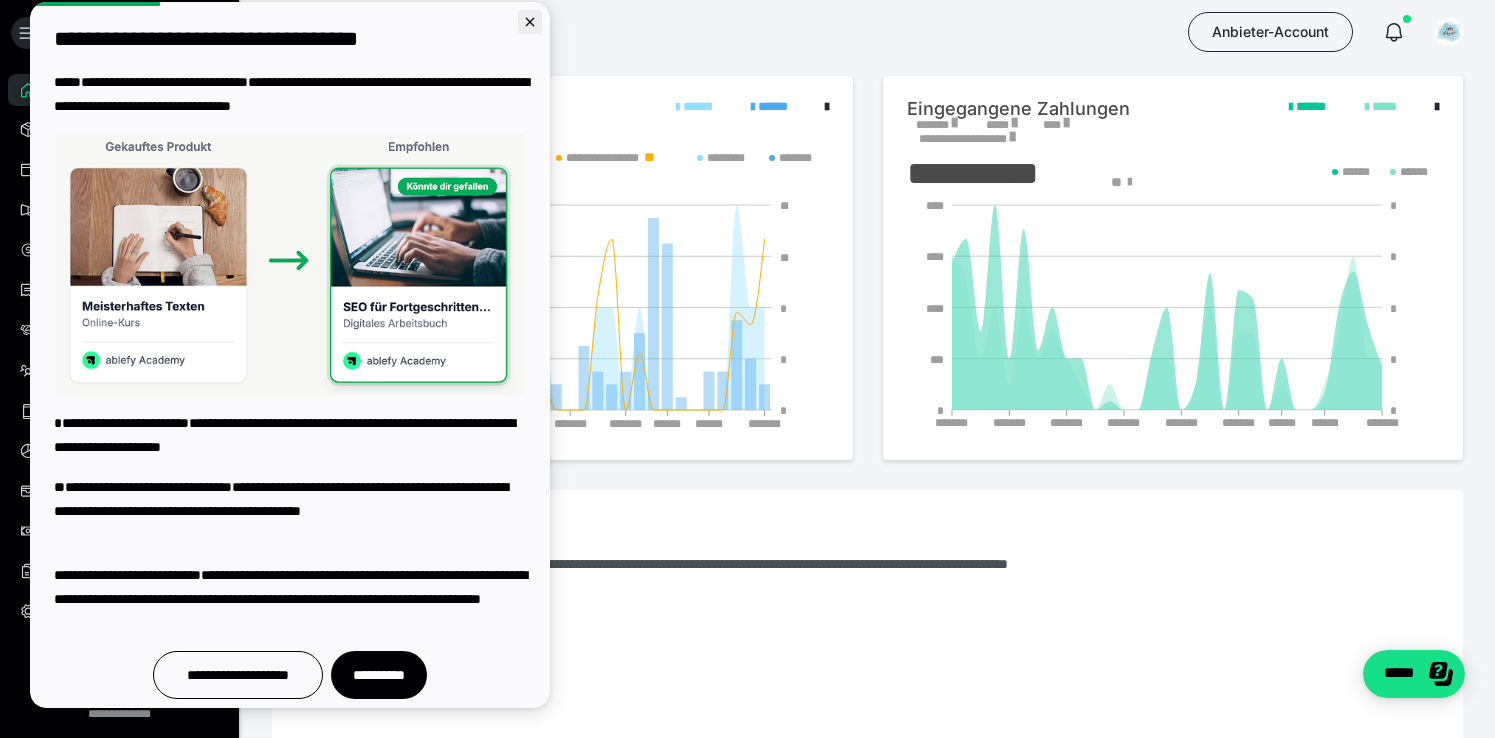 click 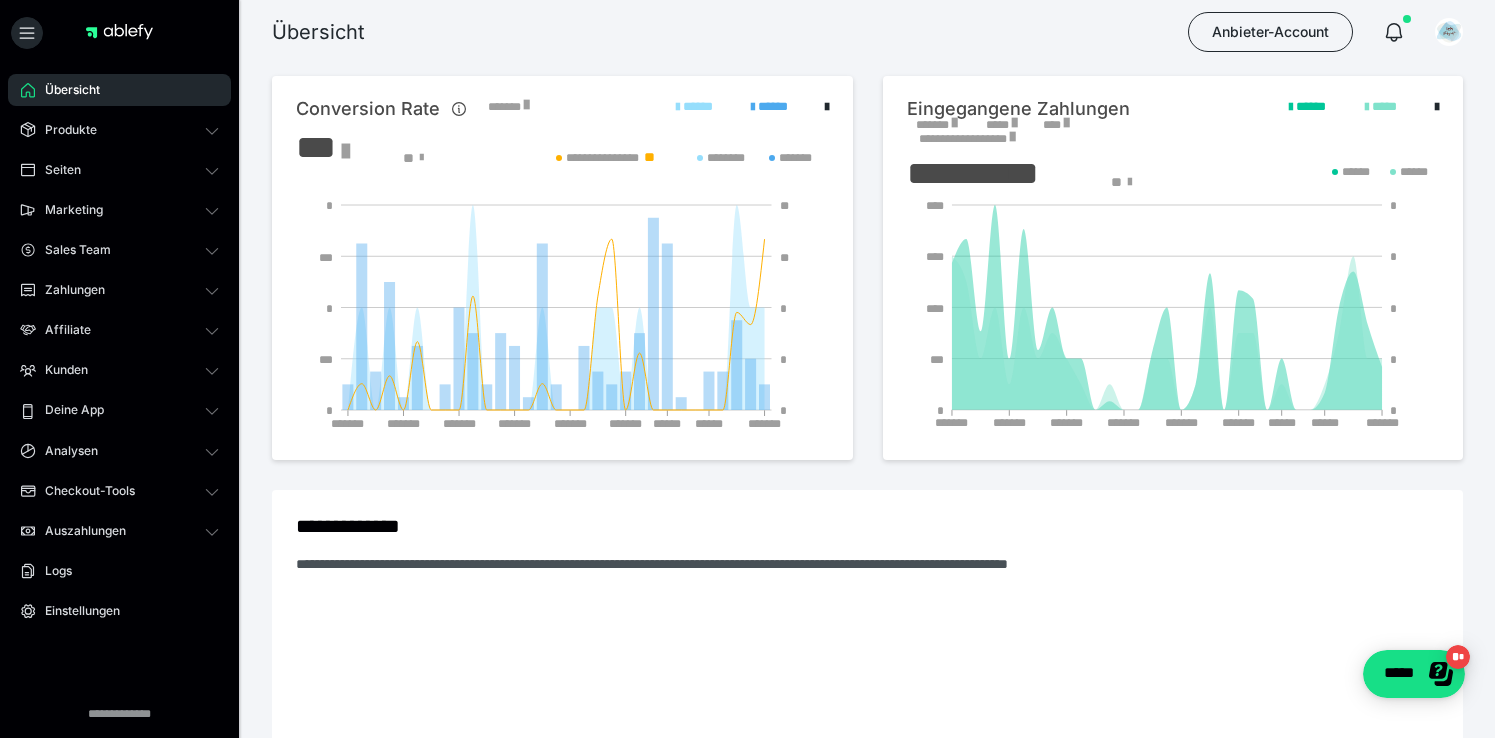 scroll, scrollTop: 0, scrollLeft: 0, axis: both 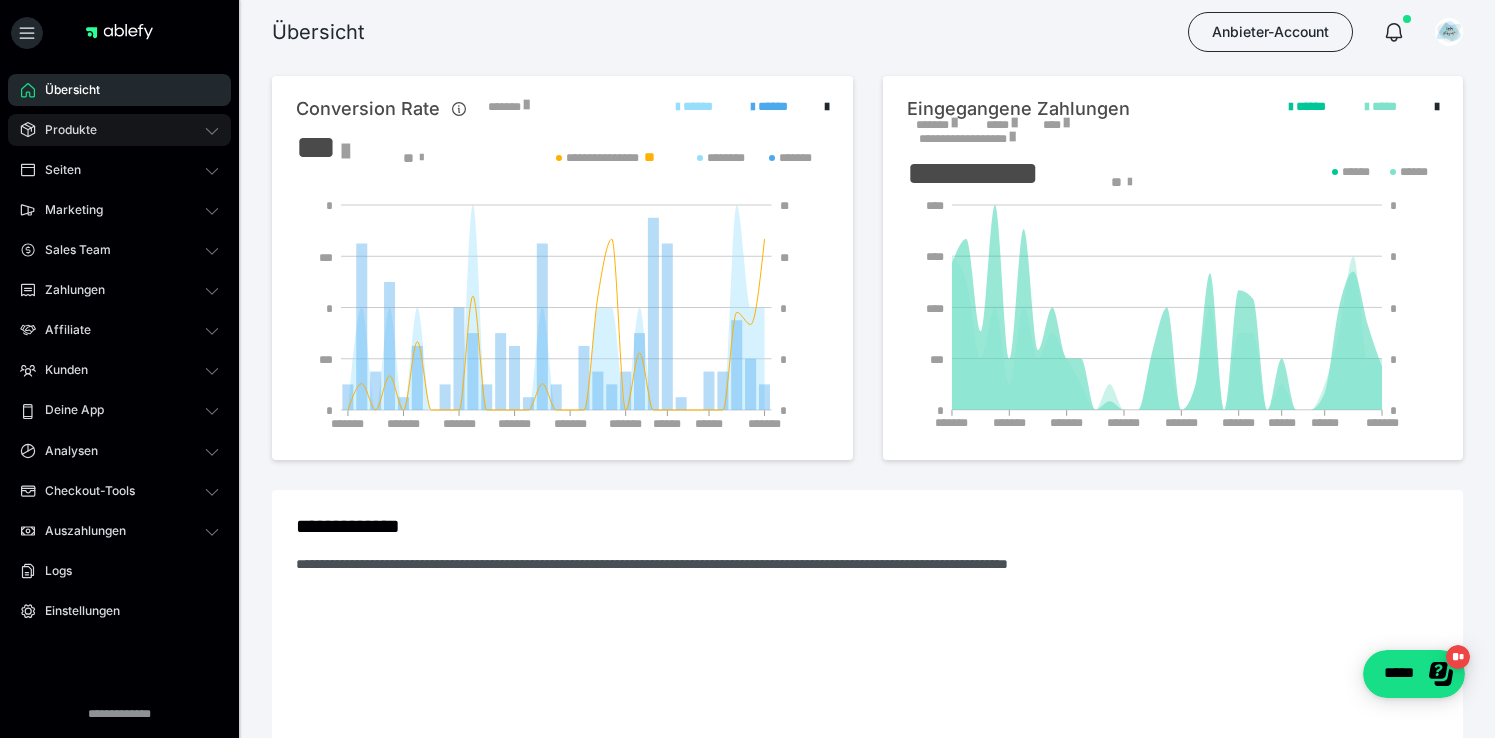 click on "Produkte" at bounding box center (64, 130) 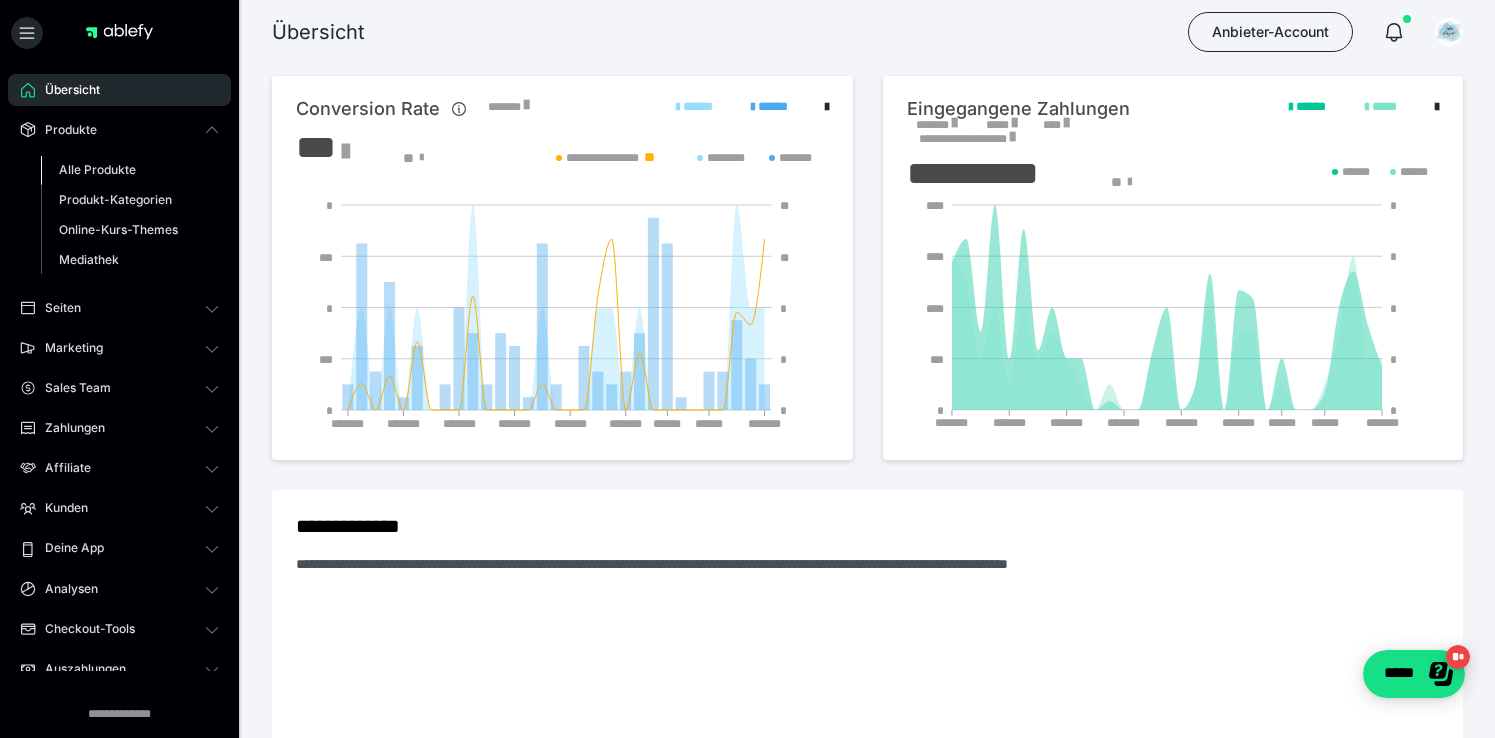 click on "Alle Produkte" at bounding box center (97, 169) 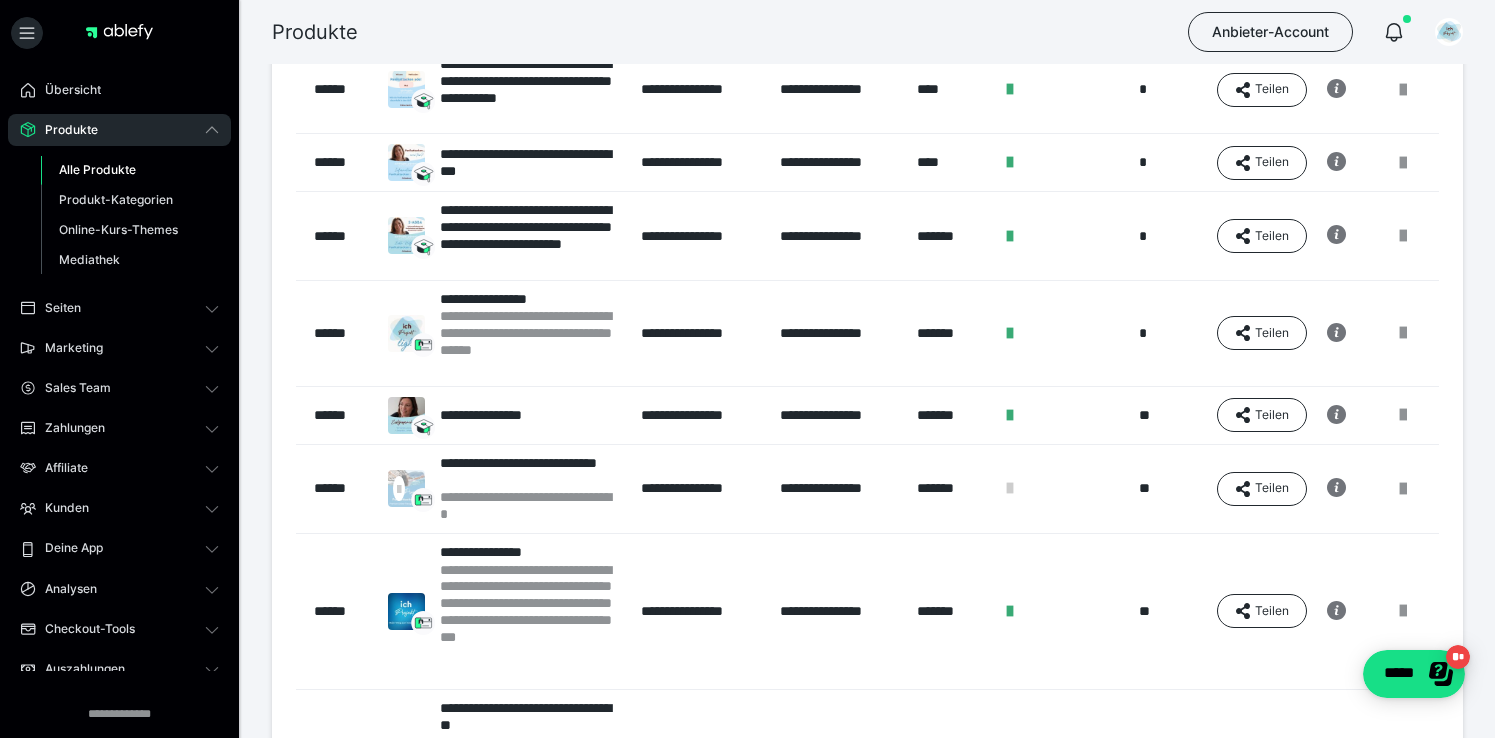 scroll, scrollTop: 277, scrollLeft: 0, axis: vertical 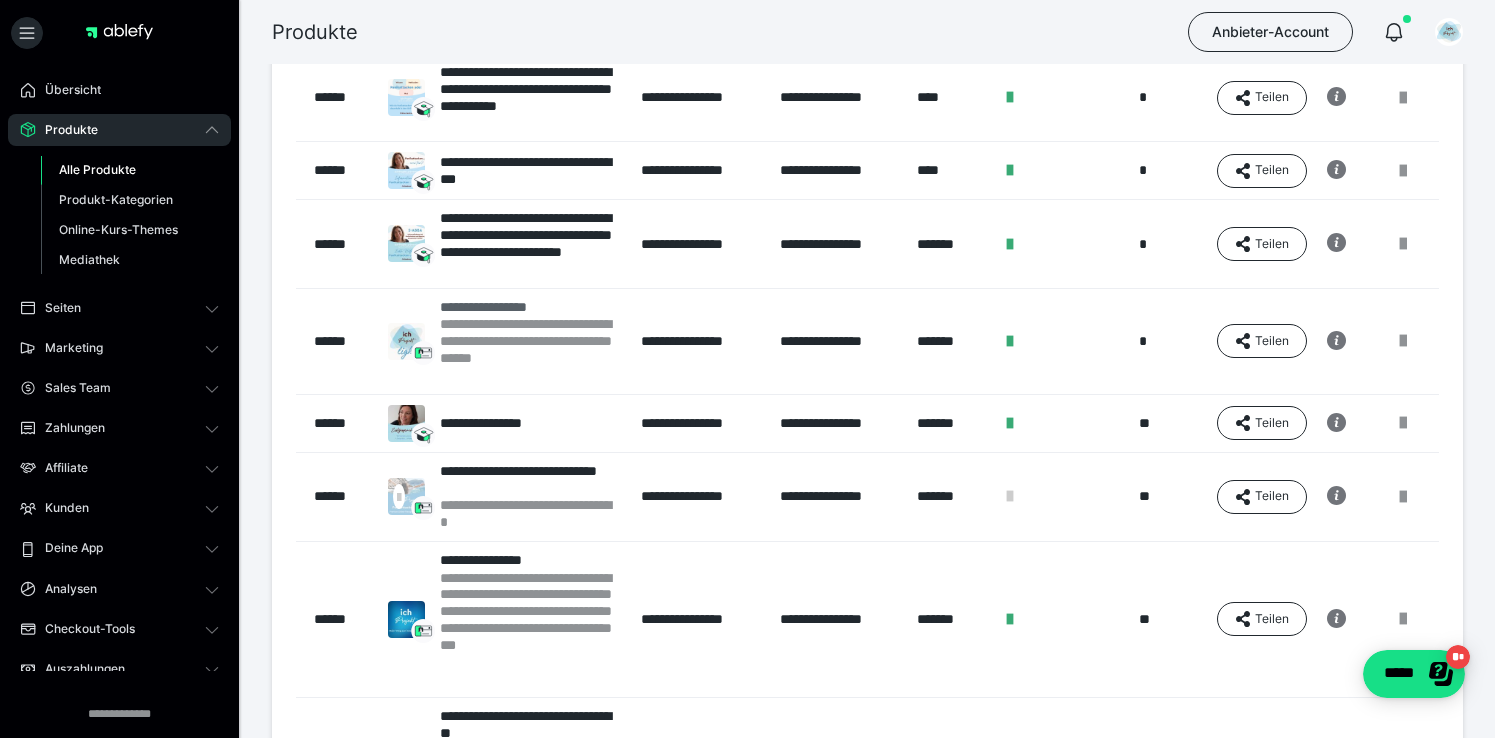 click on "**********" at bounding box center [531, 307] 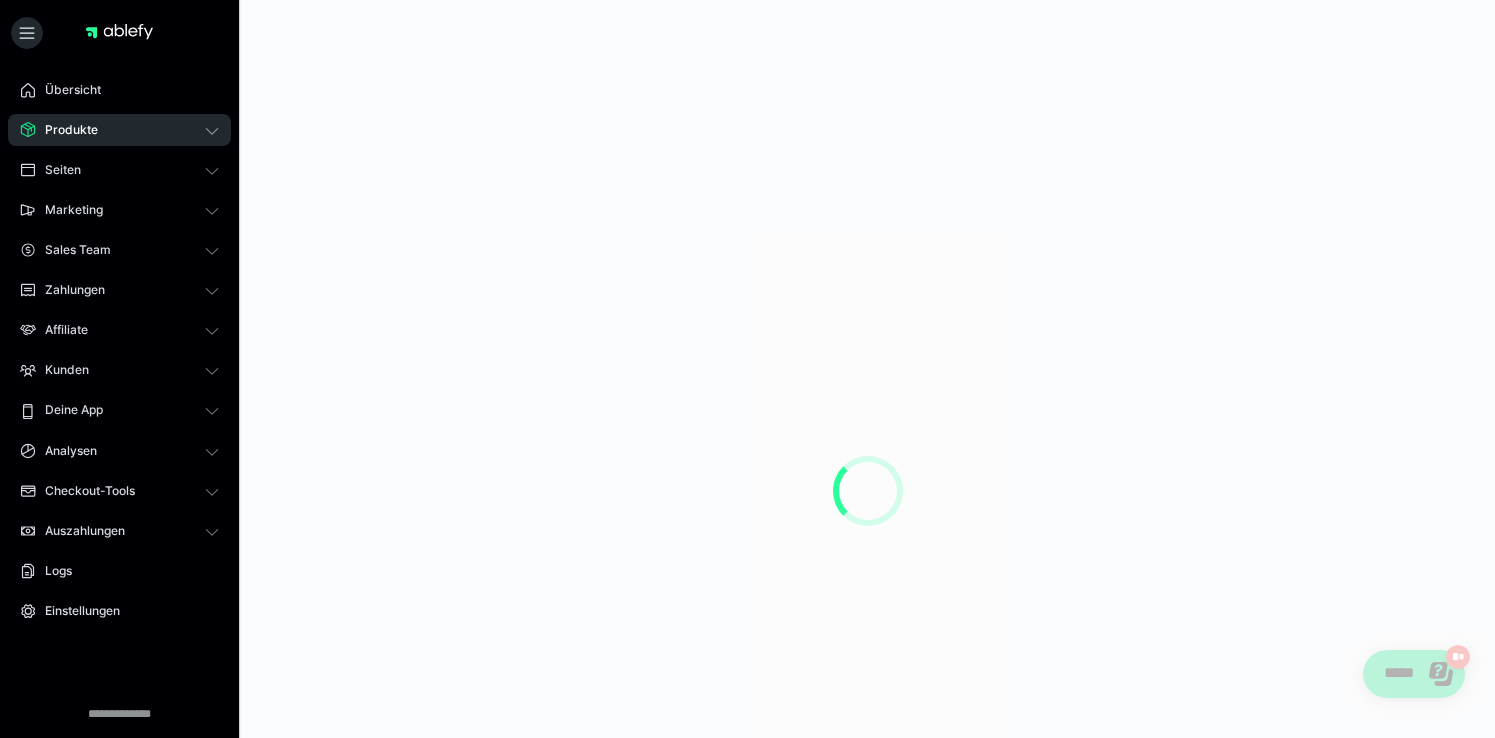 scroll, scrollTop: 0, scrollLeft: 0, axis: both 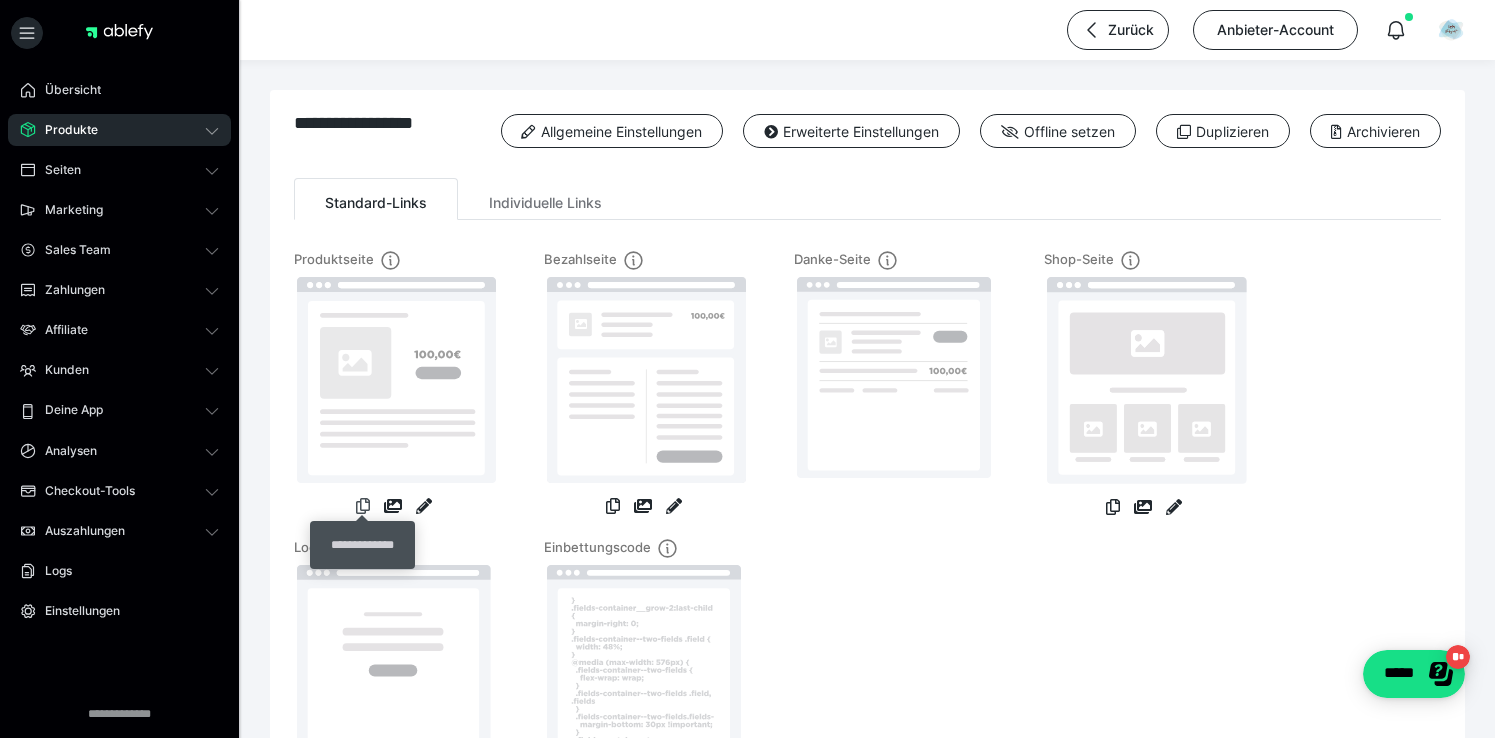 click at bounding box center (363, 506) 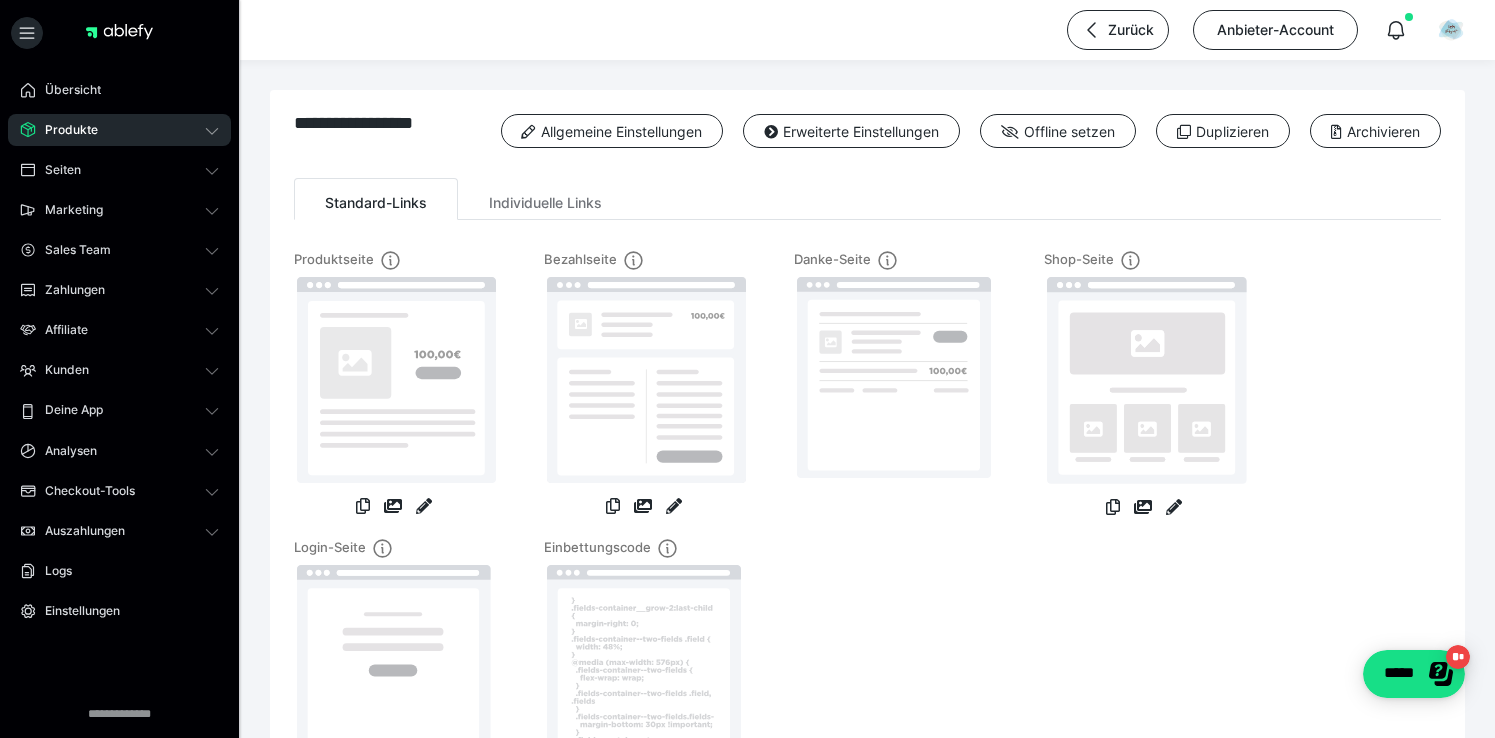 scroll, scrollTop: 1, scrollLeft: 0, axis: vertical 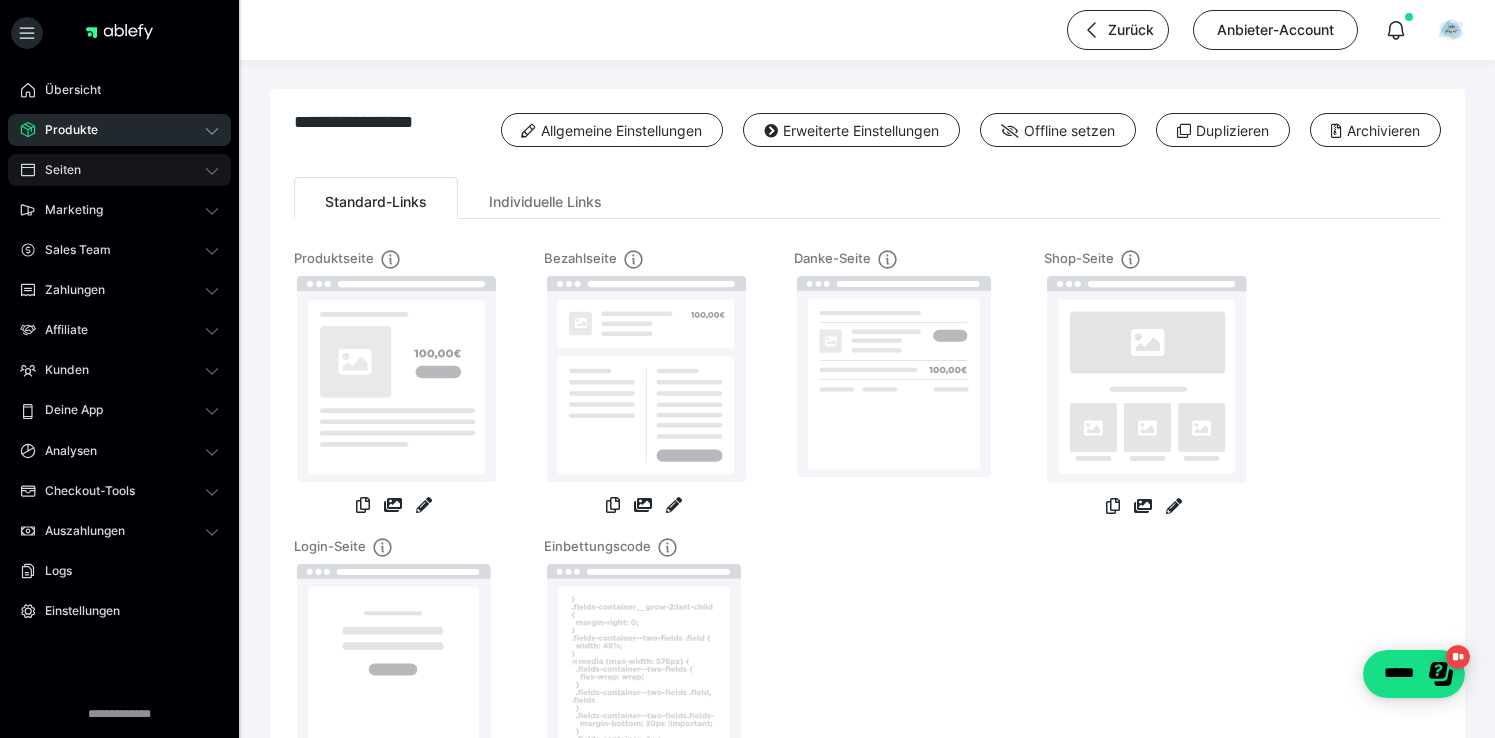 click on "Seiten" at bounding box center [119, 170] 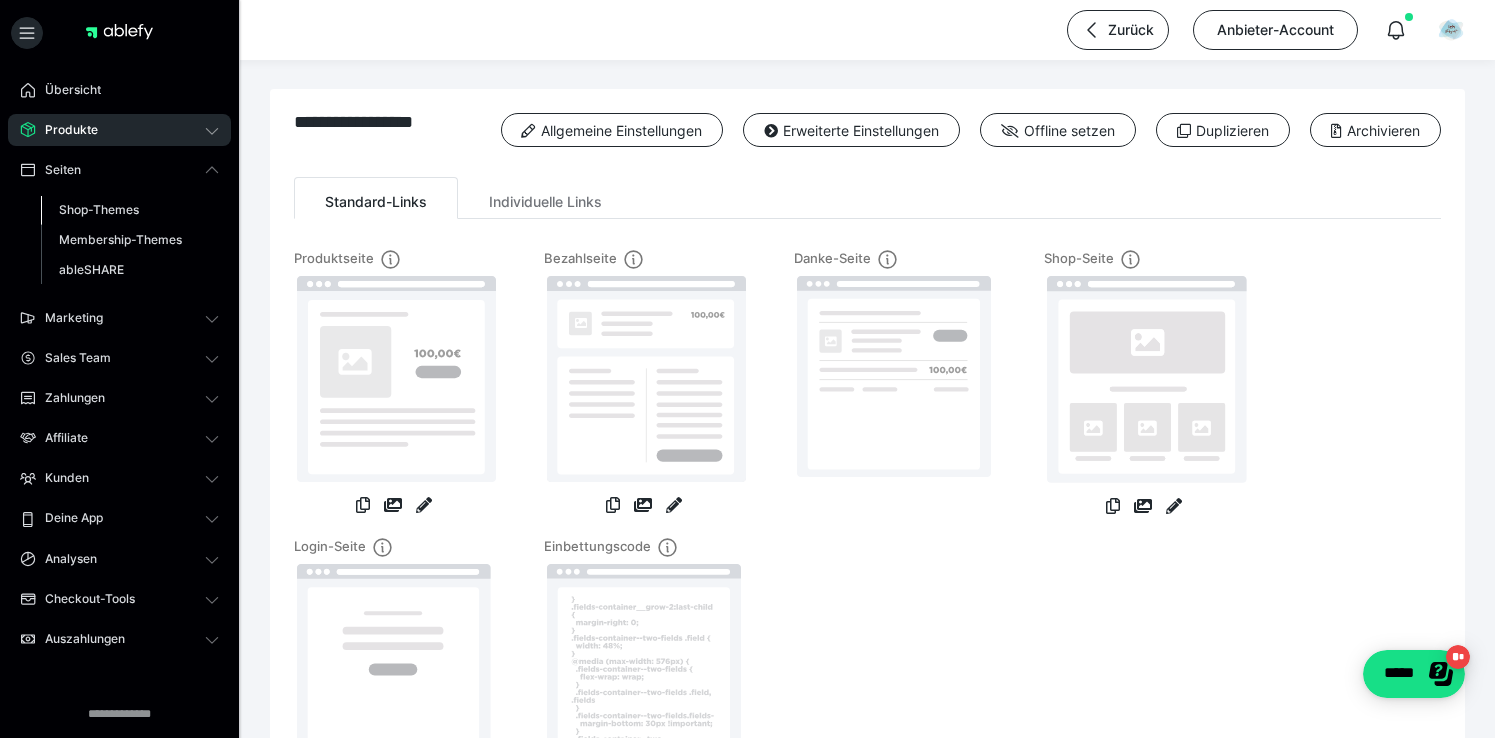 click on "Shop-Themes" at bounding box center (99, 209) 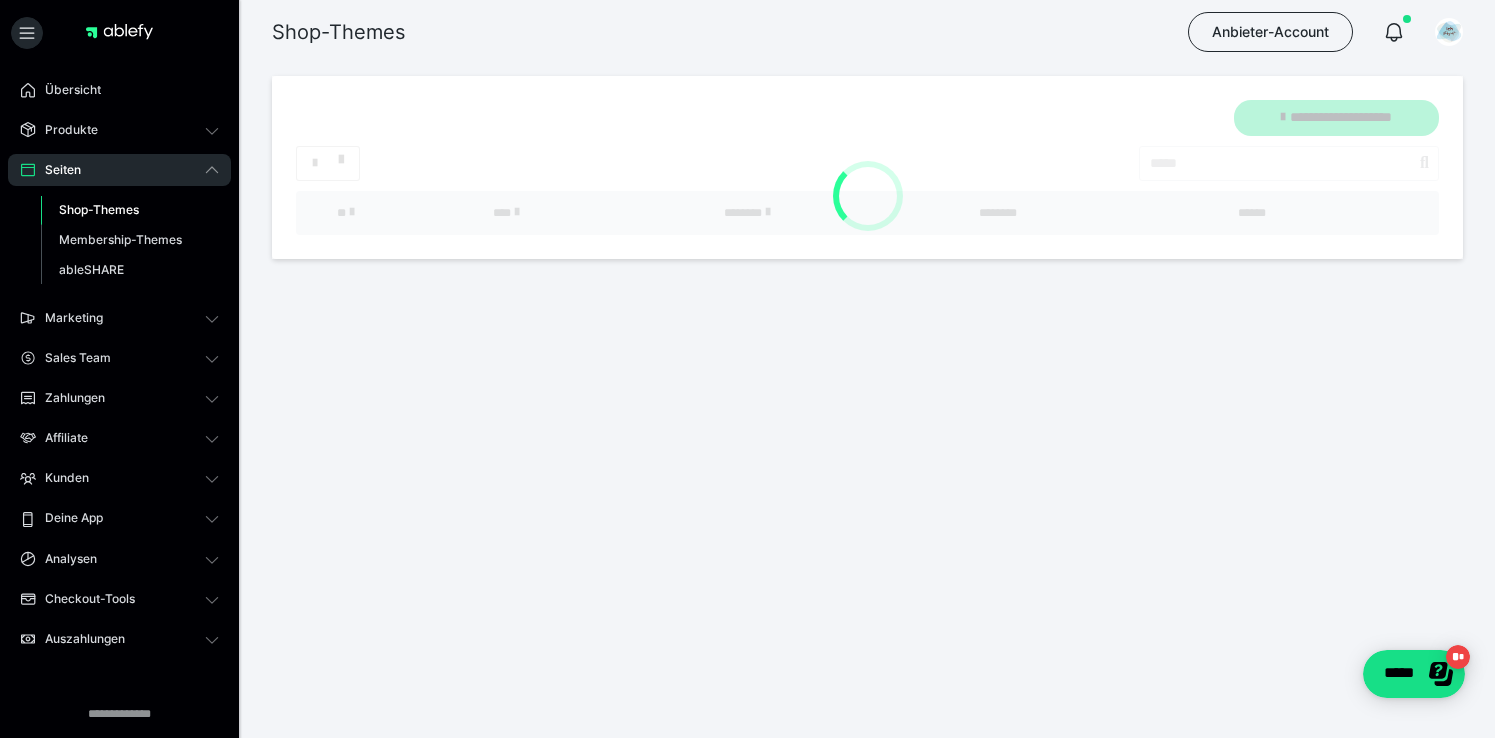 scroll, scrollTop: 1, scrollLeft: 0, axis: vertical 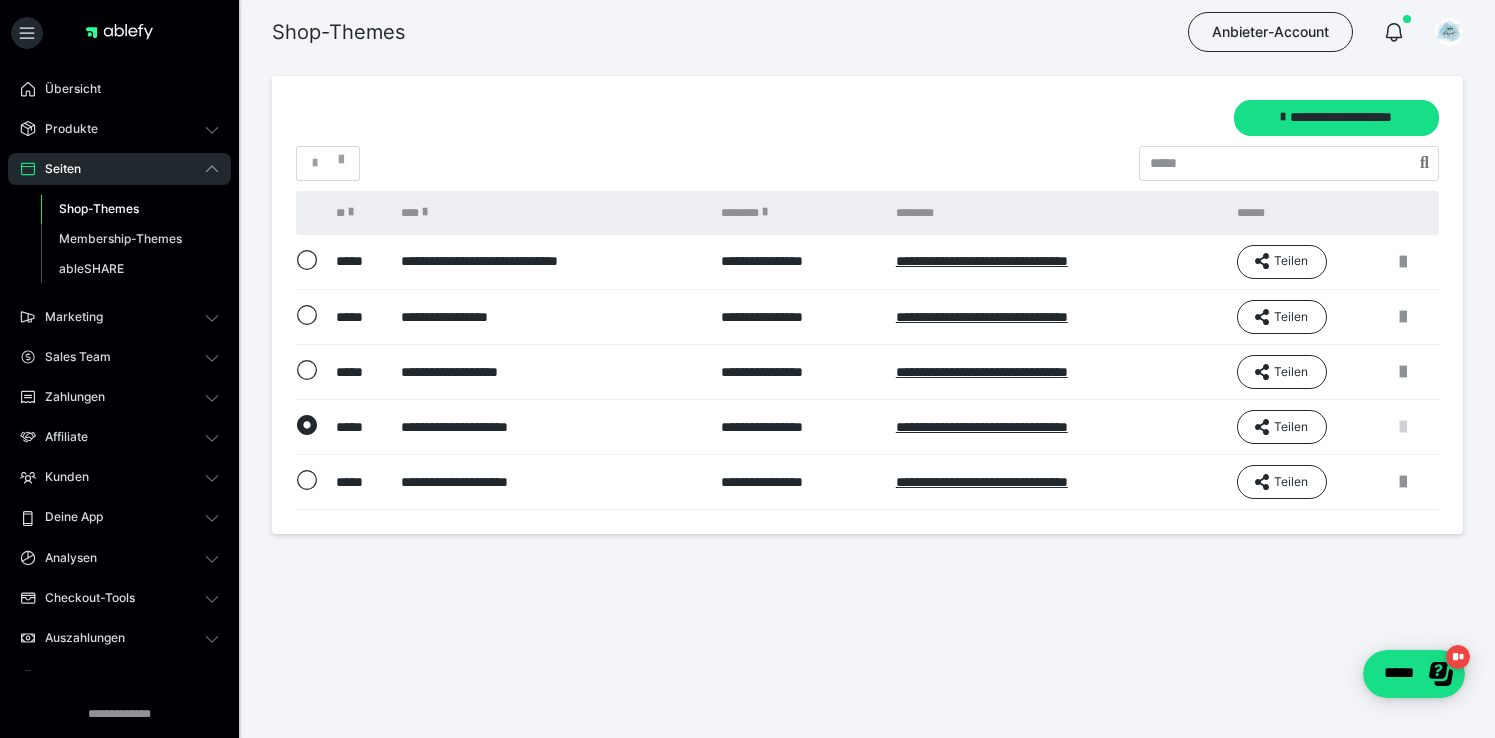 click at bounding box center (1403, 427) 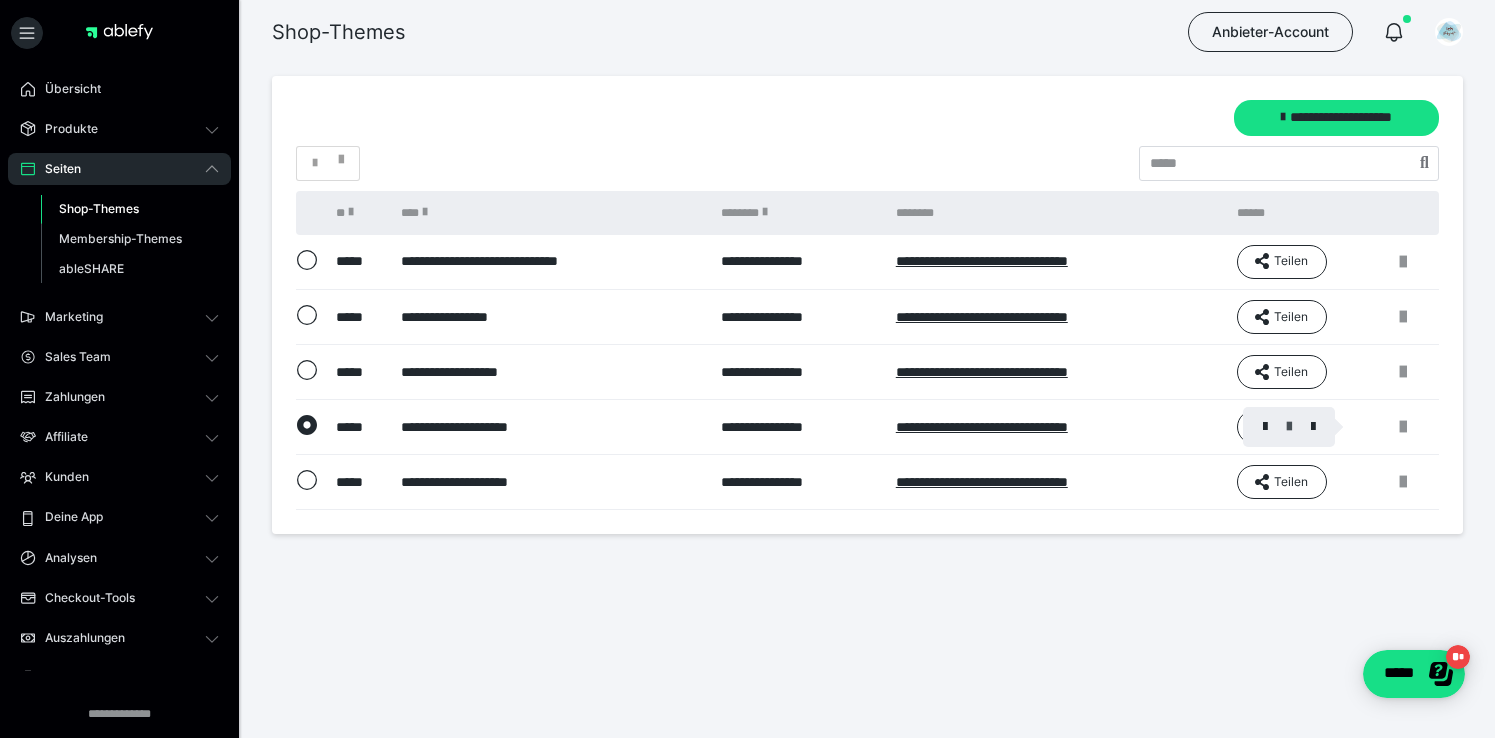 click at bounding box center (1289, 427) 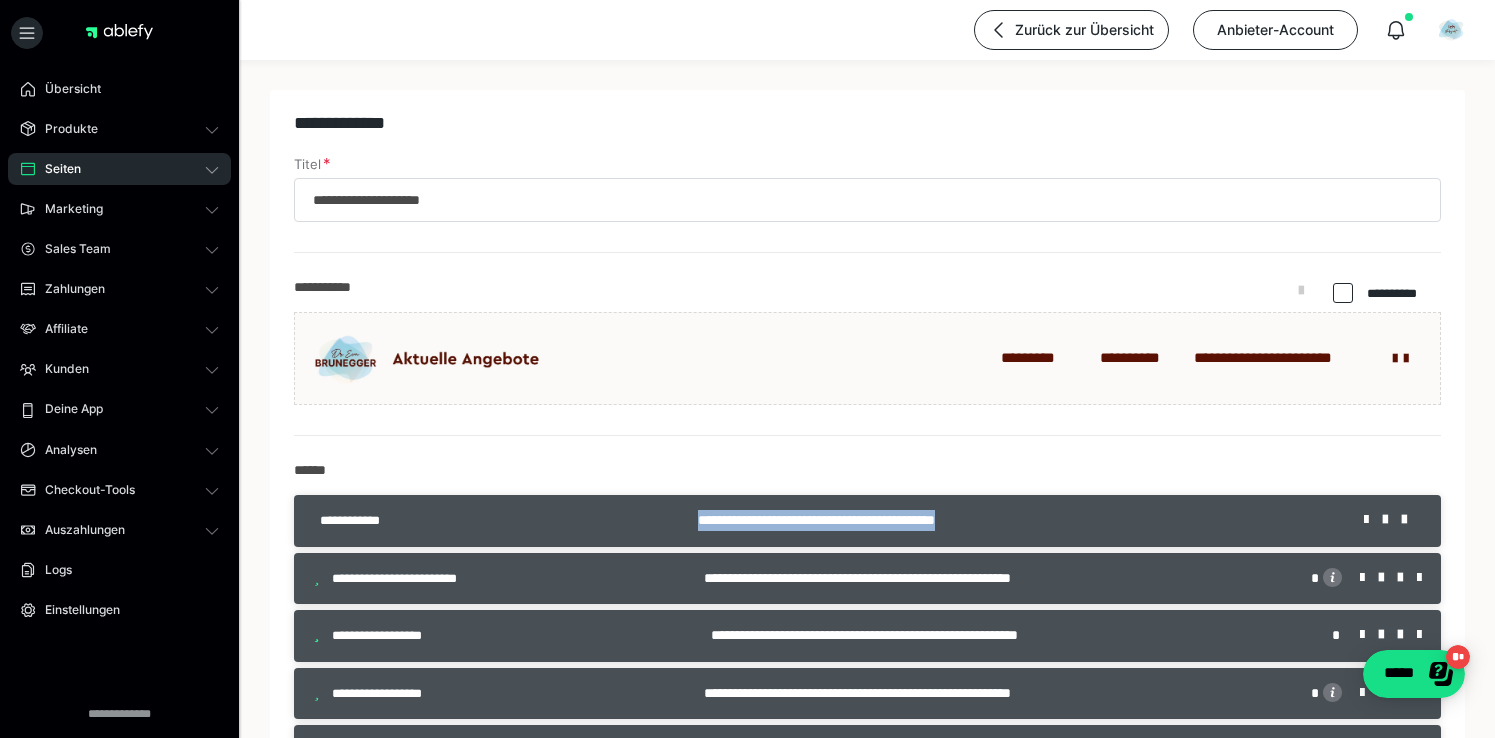 drag, startPoint x: 1011, startPoint y: 520, endPoint x: 667, endPoint y: 525, distance: 344.03635 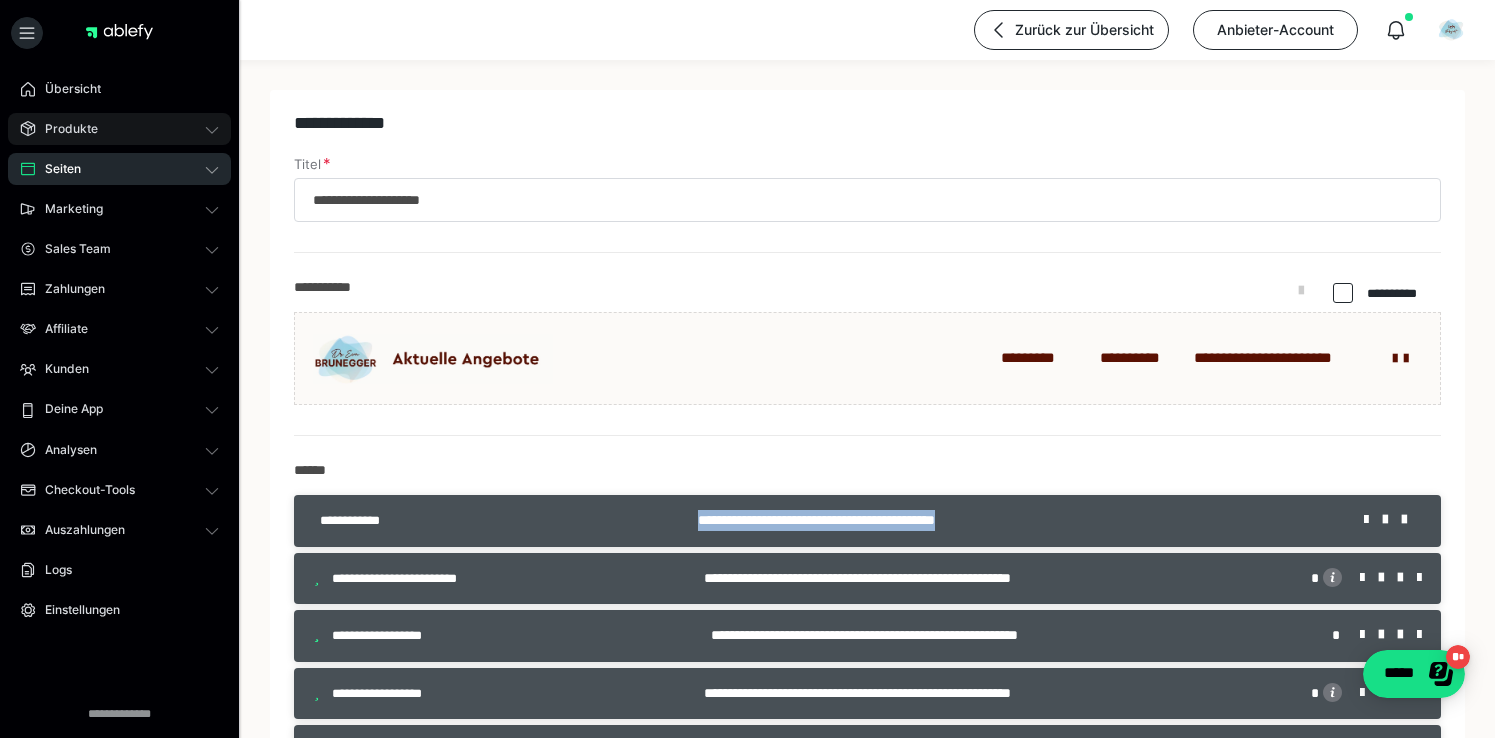 click on "Produkte" at bounding box center [119, 129] 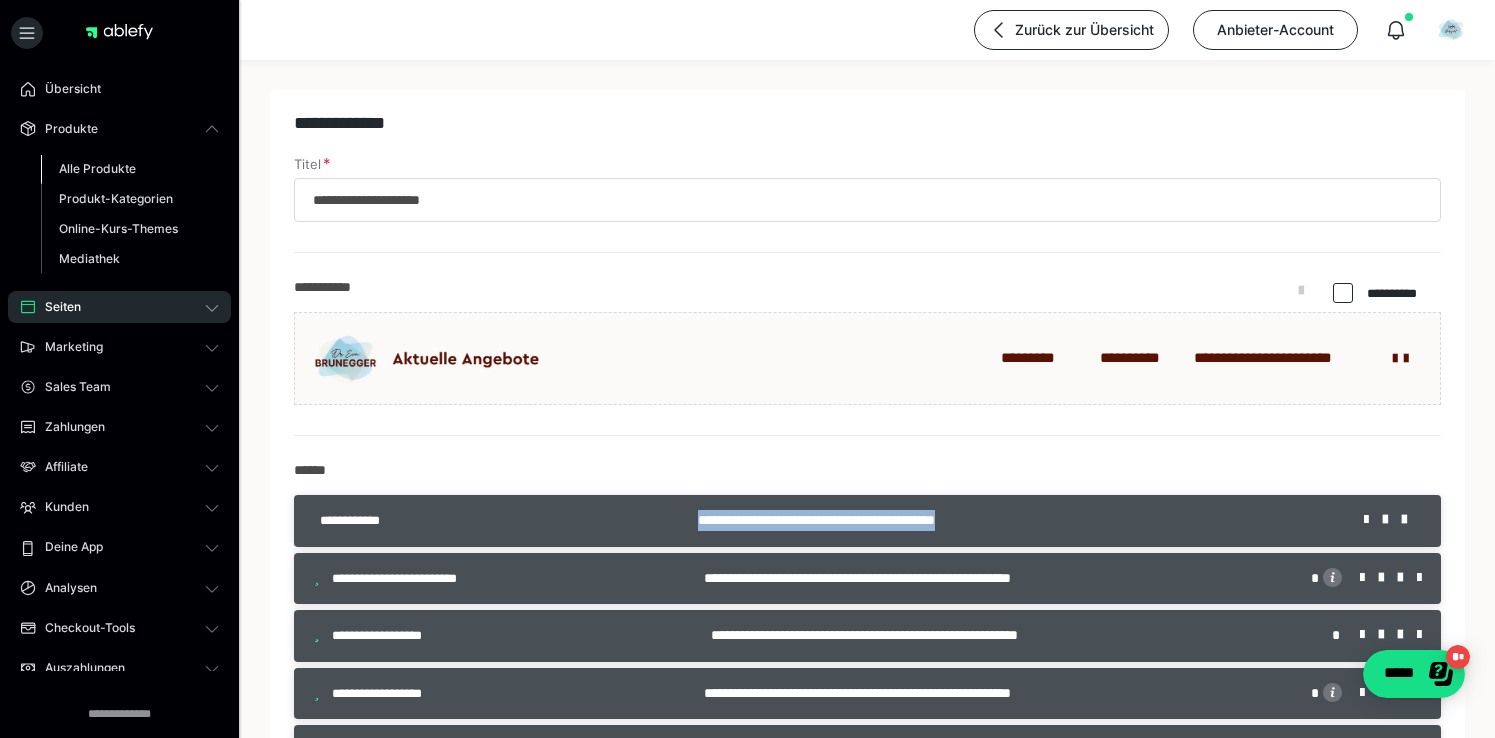 click on "Alle Produkte" at bounding box center [97, 168] 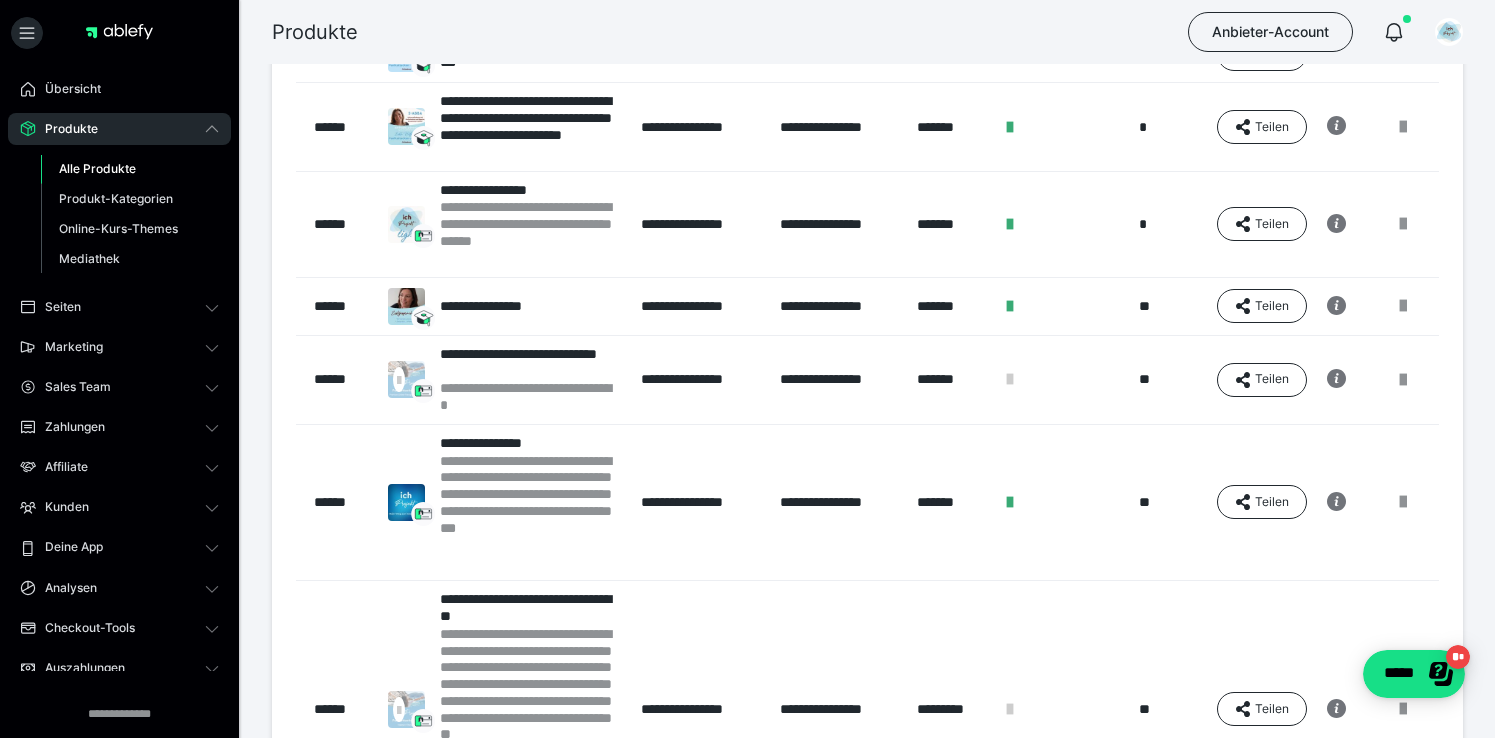 scroll, scrollTop: 395, scrollLeft: 0, axis: vertical 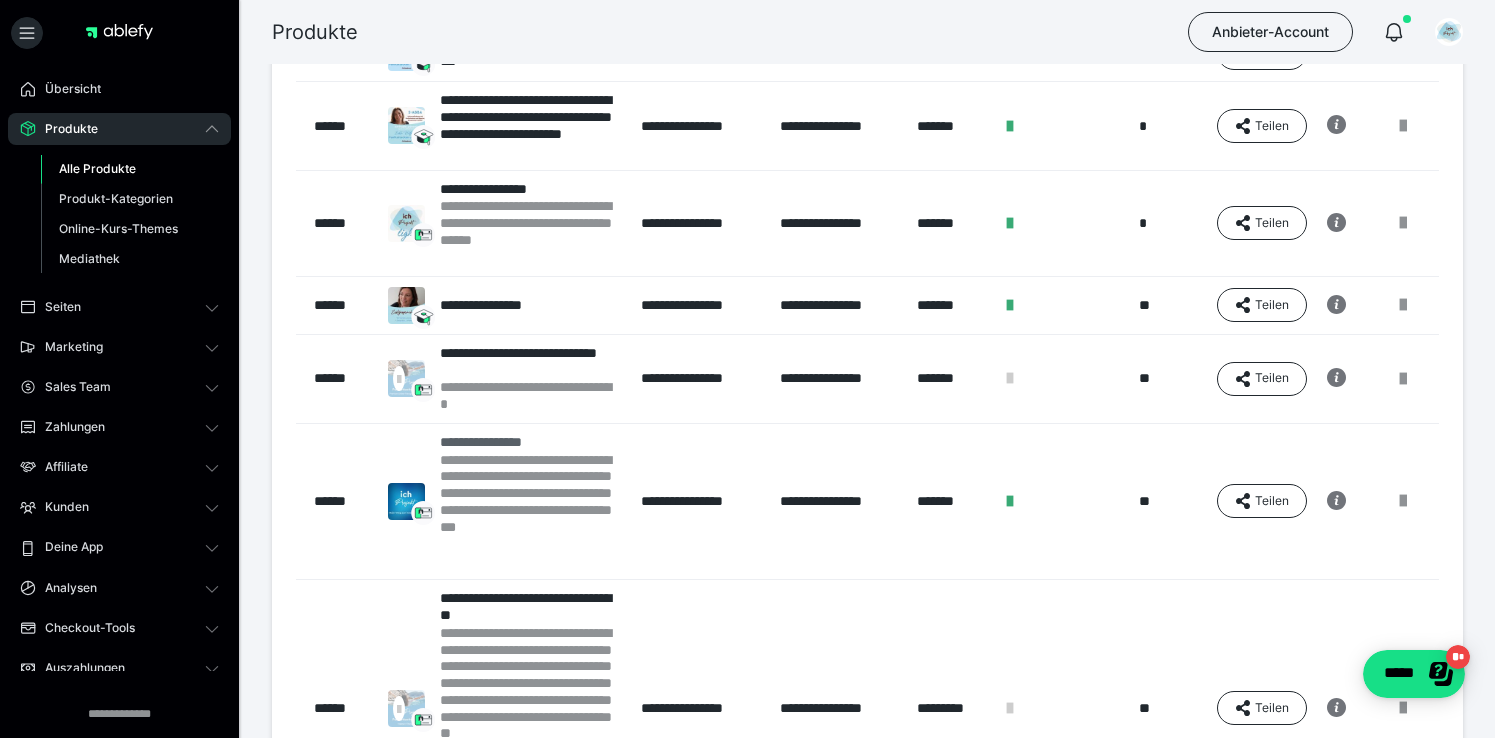 click on "**********" at bounding box center (531, 442) 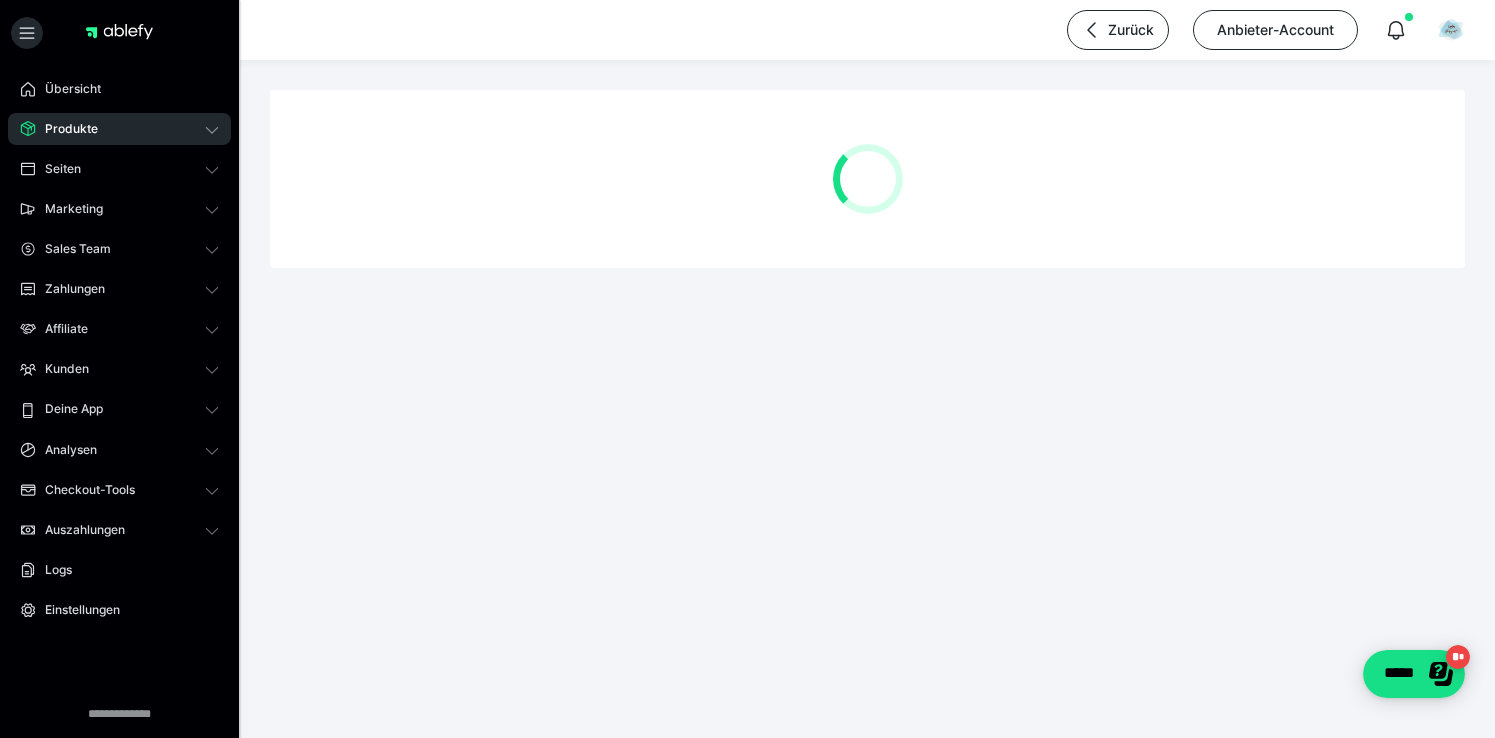 scroll, scrollTop: 0, scrollLeft: 0, axis: both 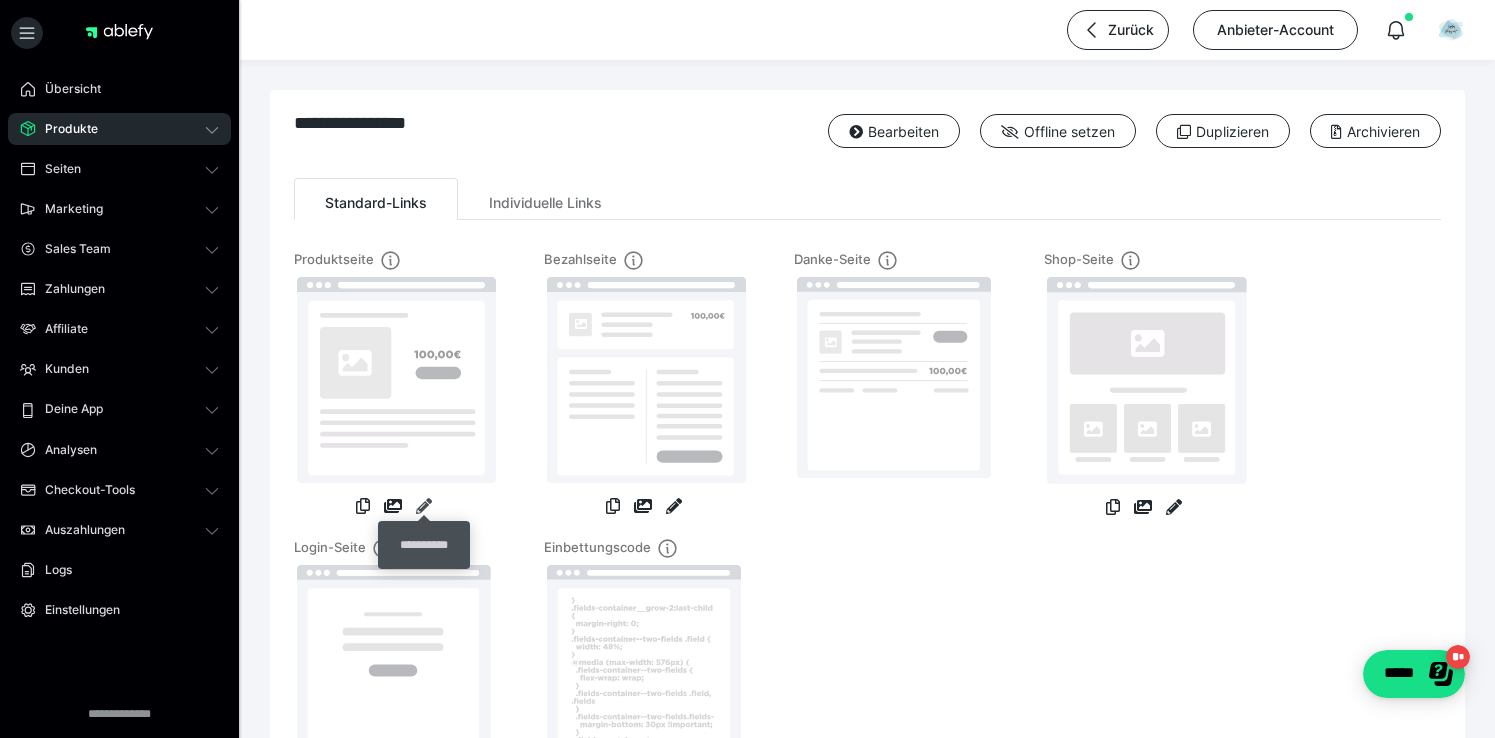 click at bounding box center [424, 506] 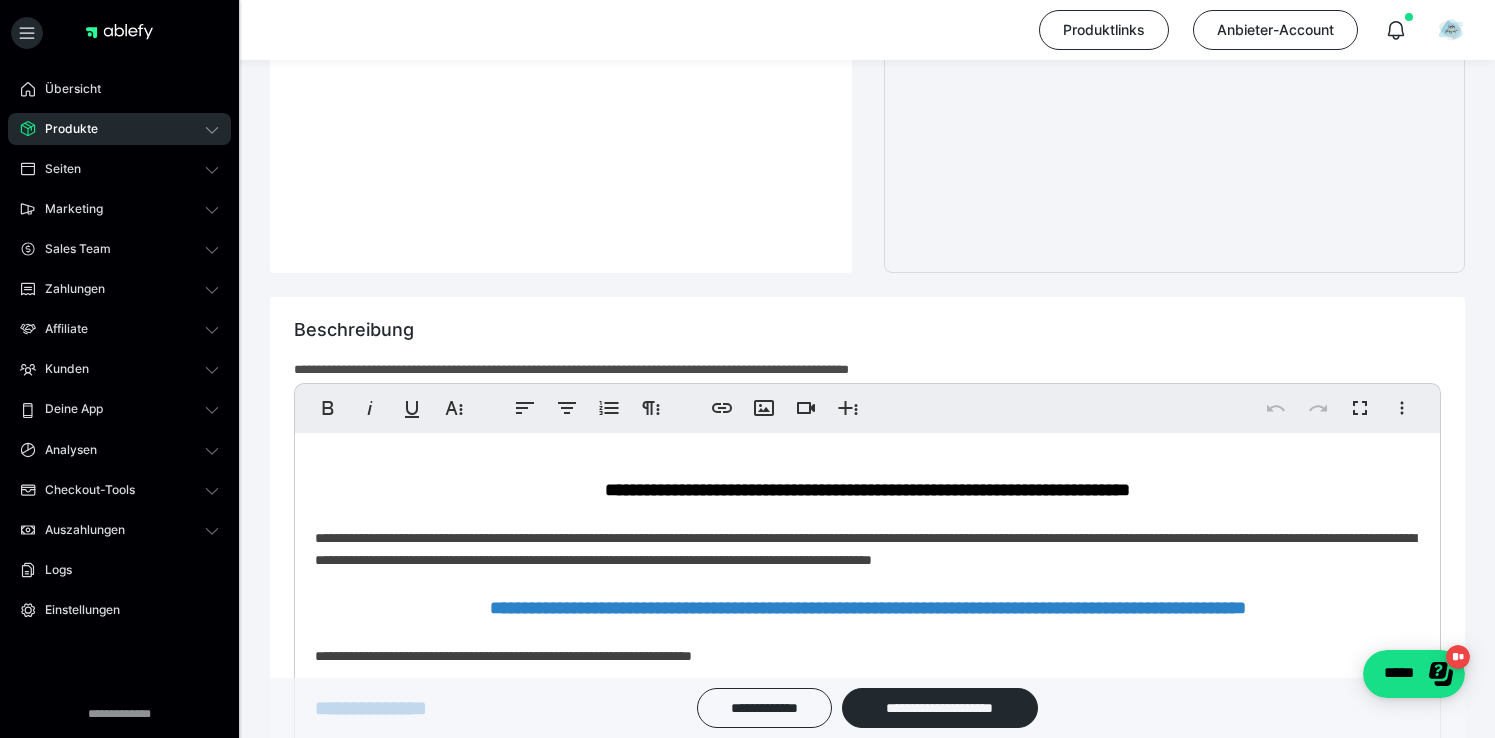 scroll, scrollTop: 919, scrollLeft: 0, axis: vertical 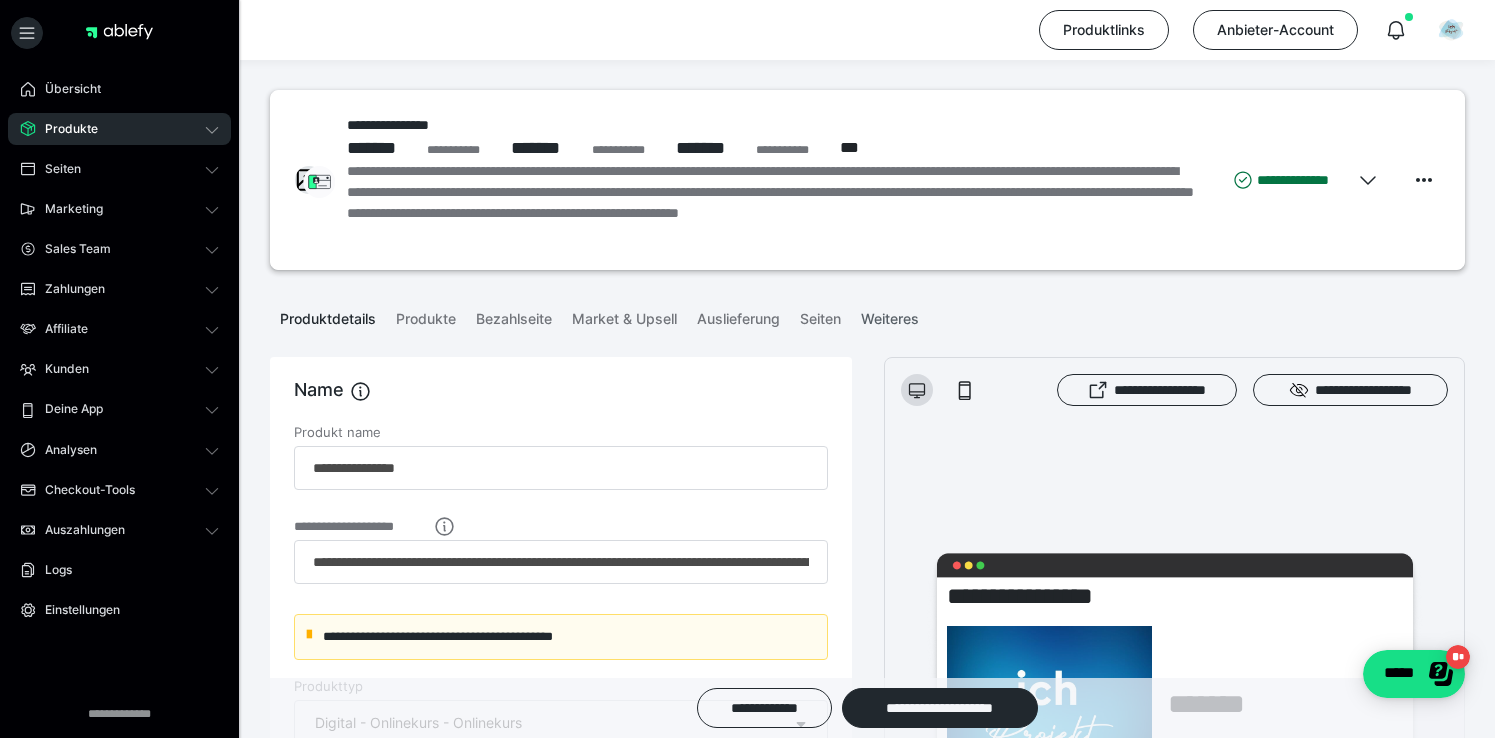 click on "Weiteres" at bounding box center [890, 315] 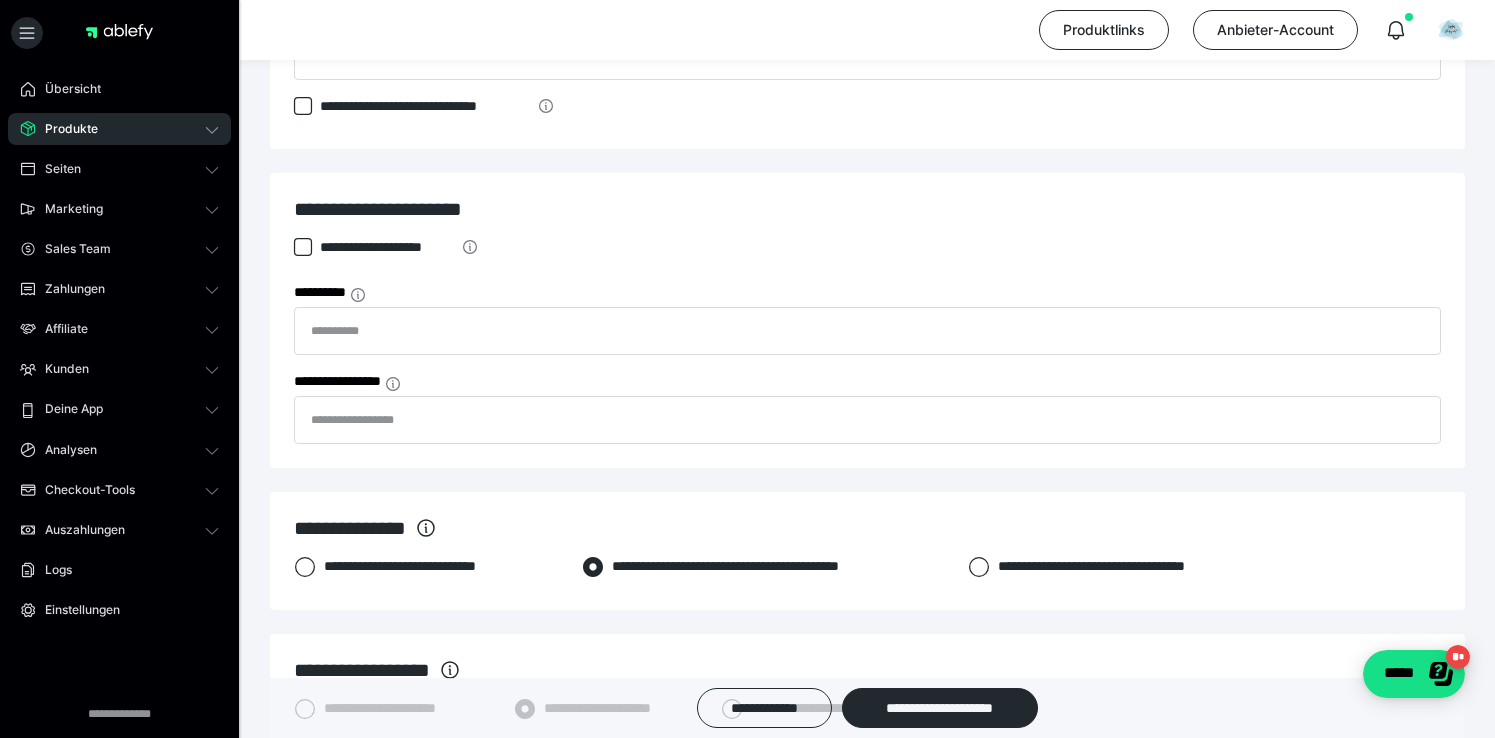 scroll, scrollTop: 0, scrollLeft: 0, axis: both 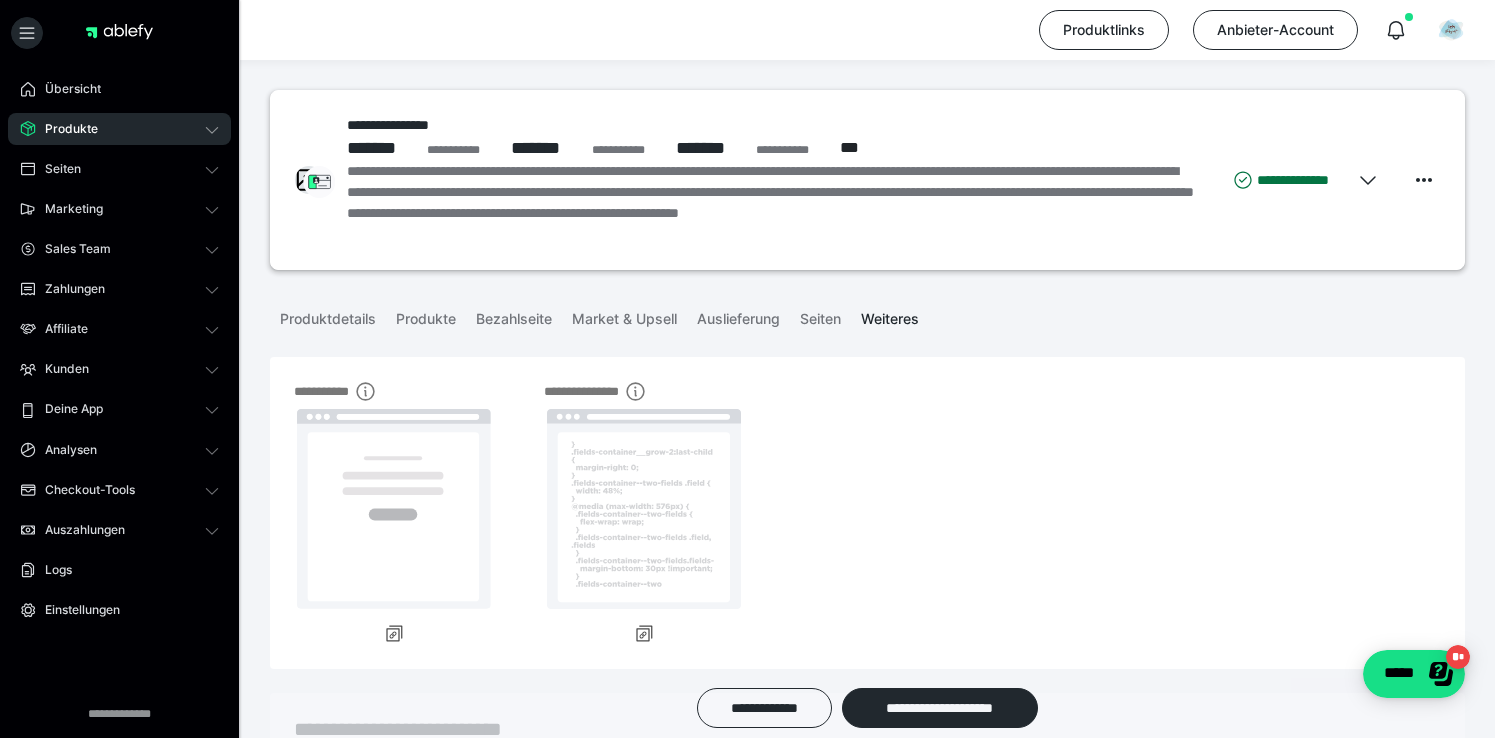 click on "Produkte" at bounding box center (64, 129) 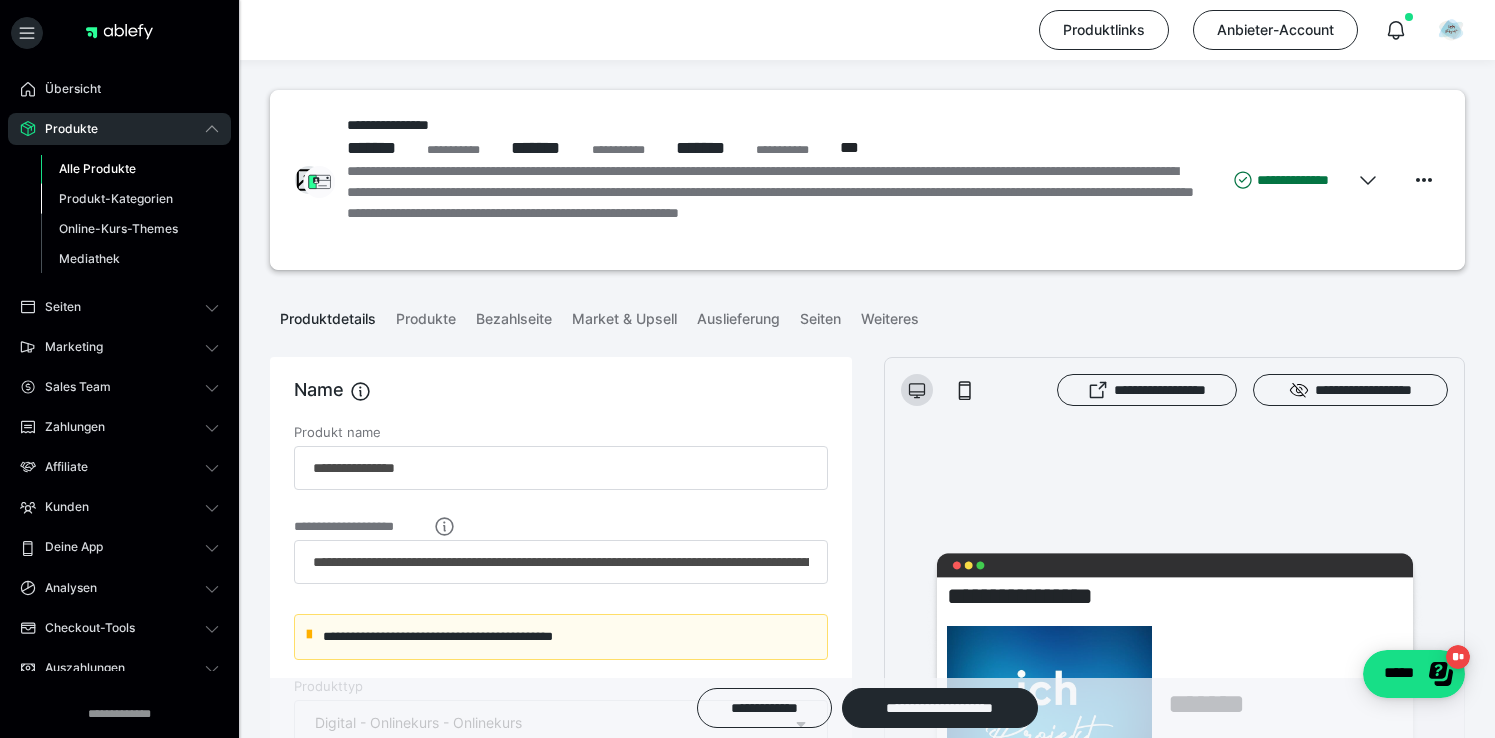 click on "Produkt-Kategorien" at bounding box center (116, 198) 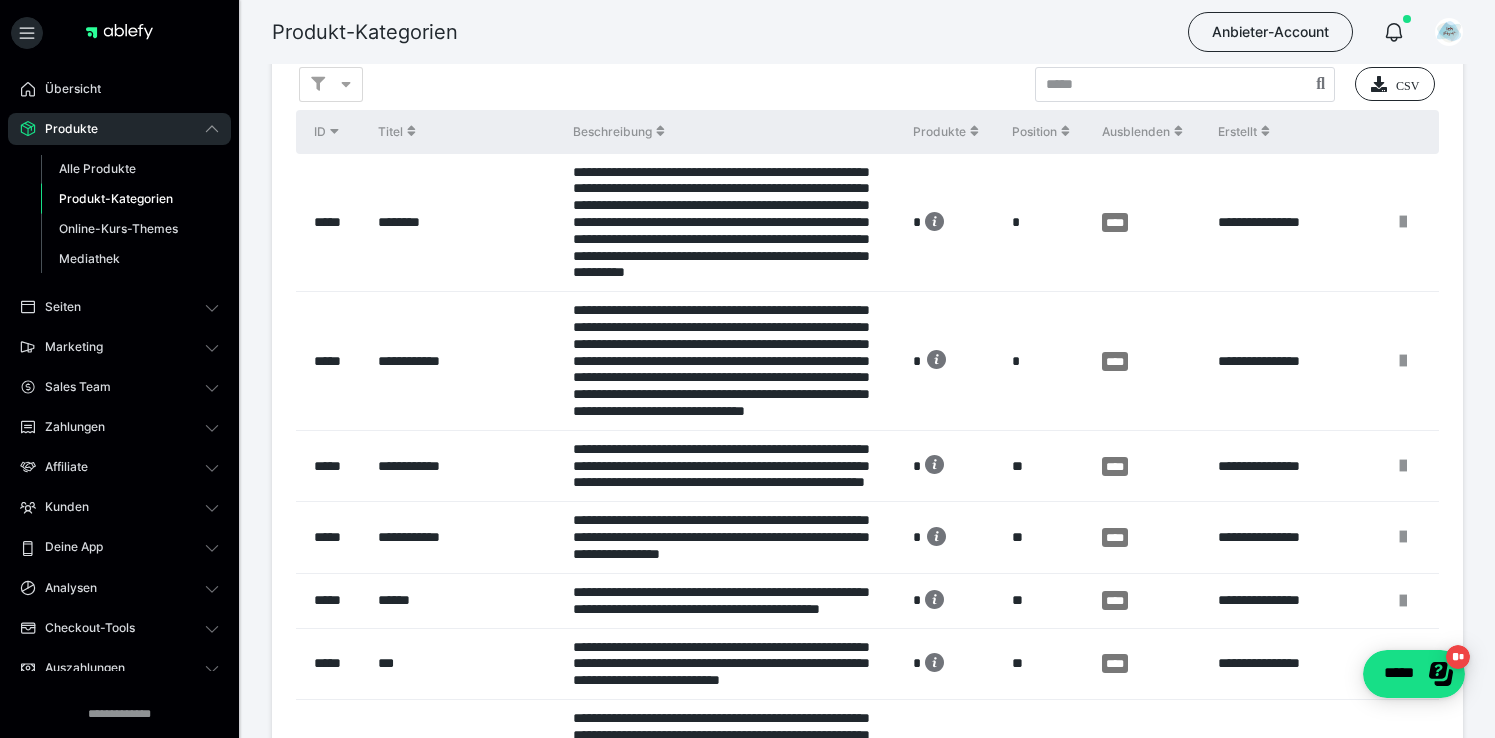 scroll, scrollTop: 81, scrollLeft: 0, axis: vertical 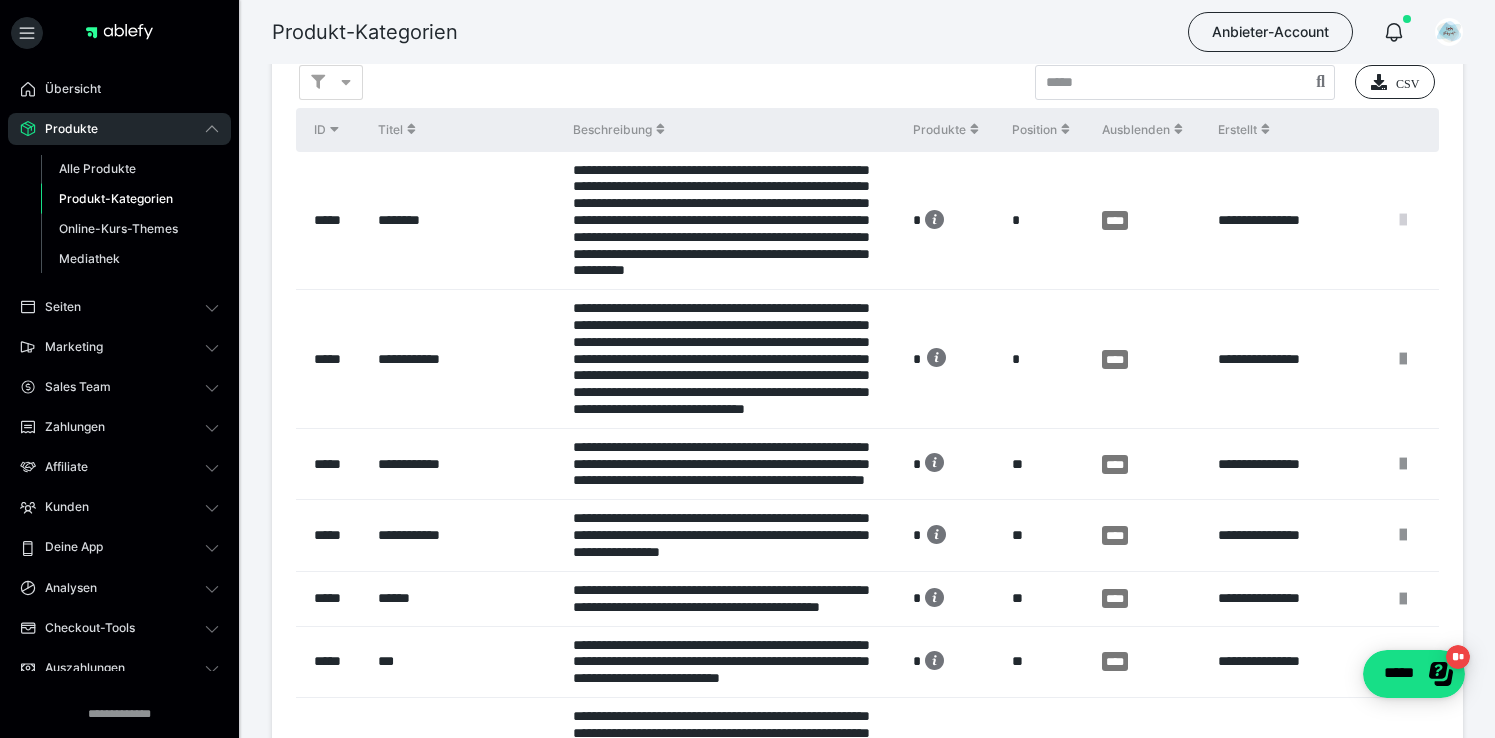 click at bounding box center (1403, 220) 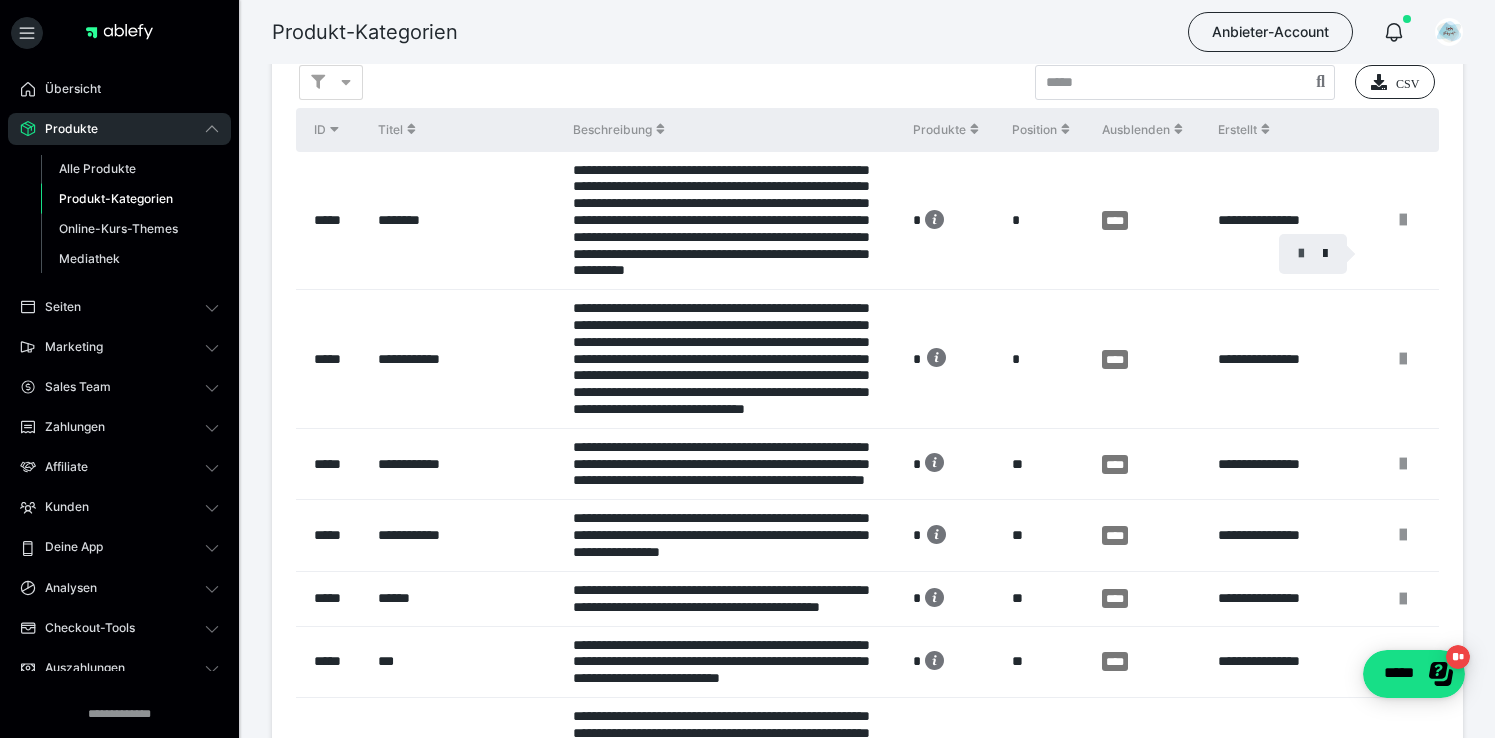 click at bounding box center [1301, 254] 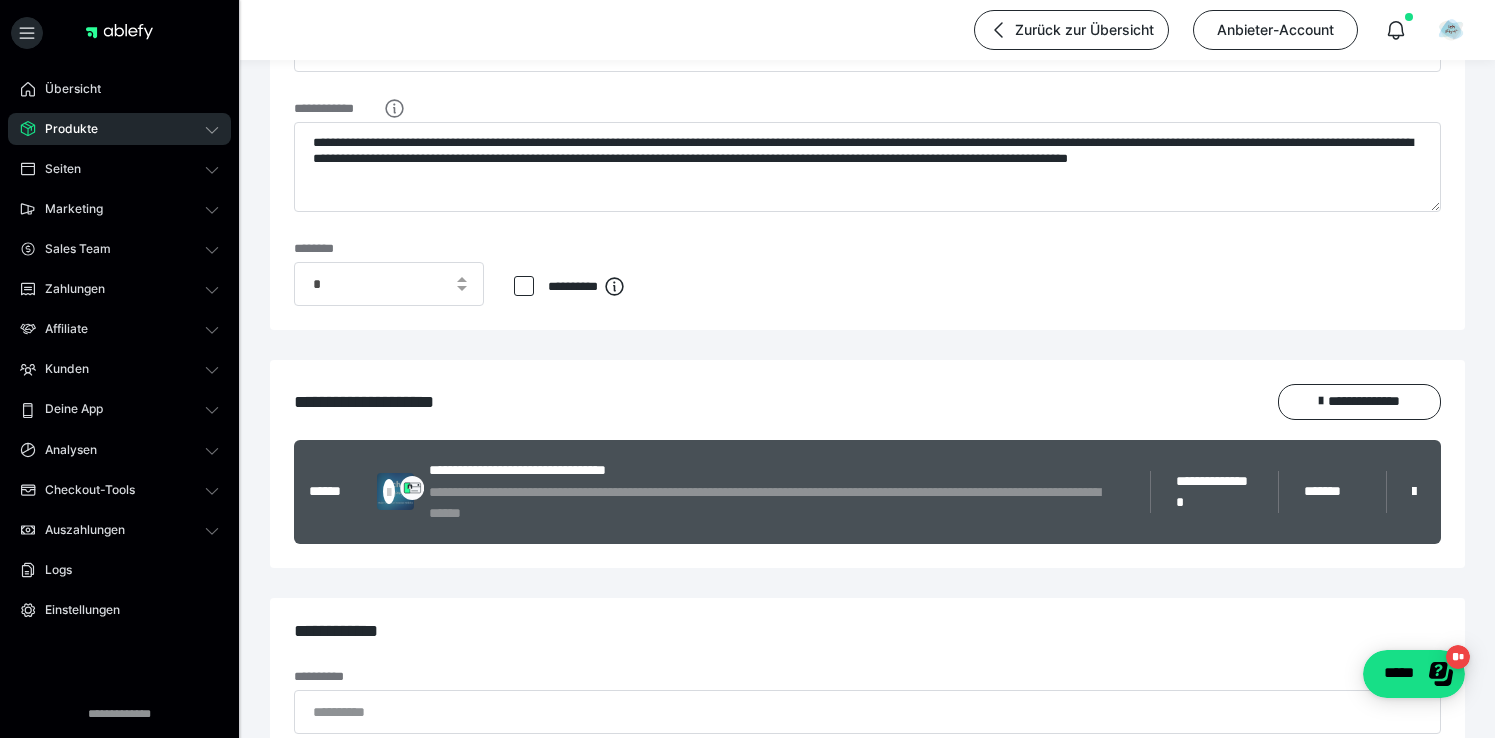 scroll, scrollTop: 164, scrollLeft: 0, axis: vertical 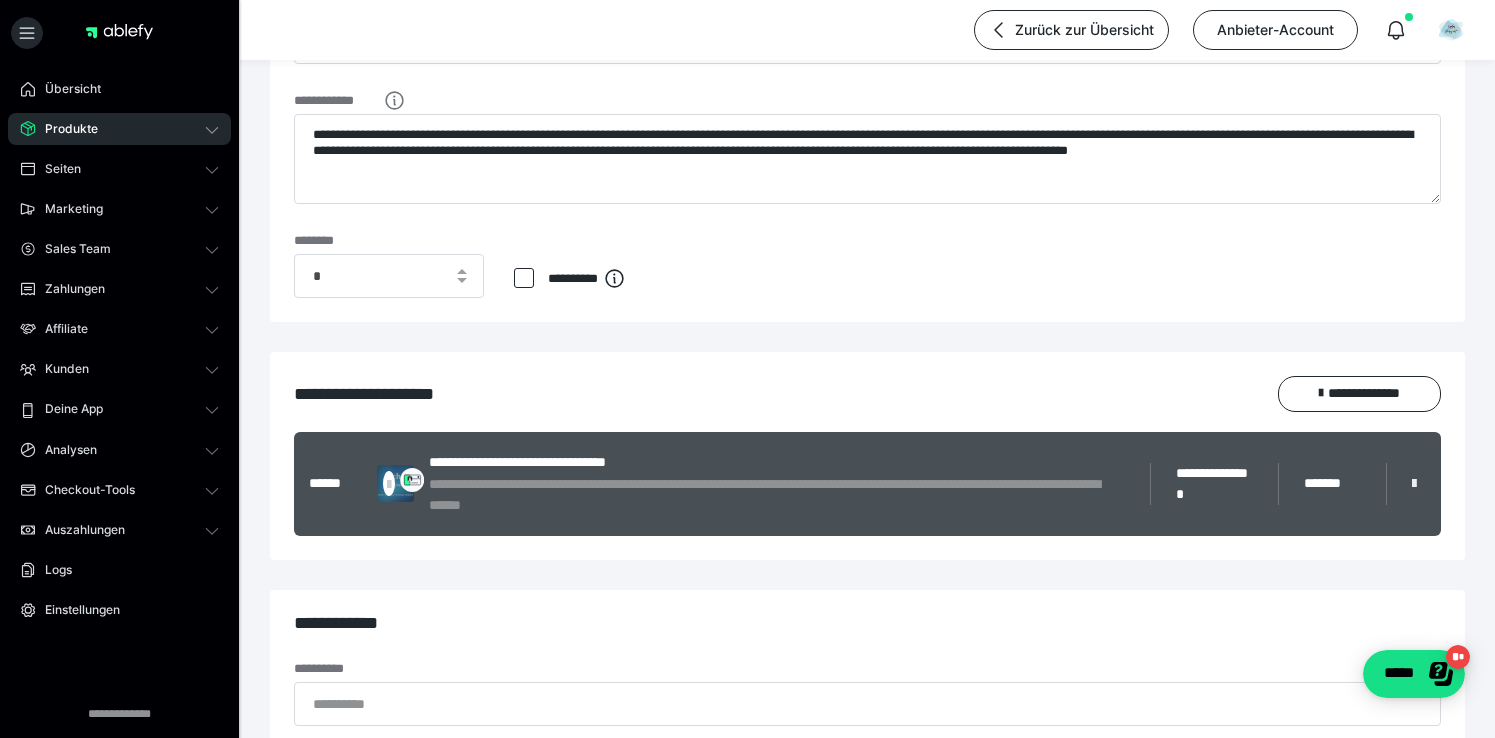 click at bounding box center [1414, 484] 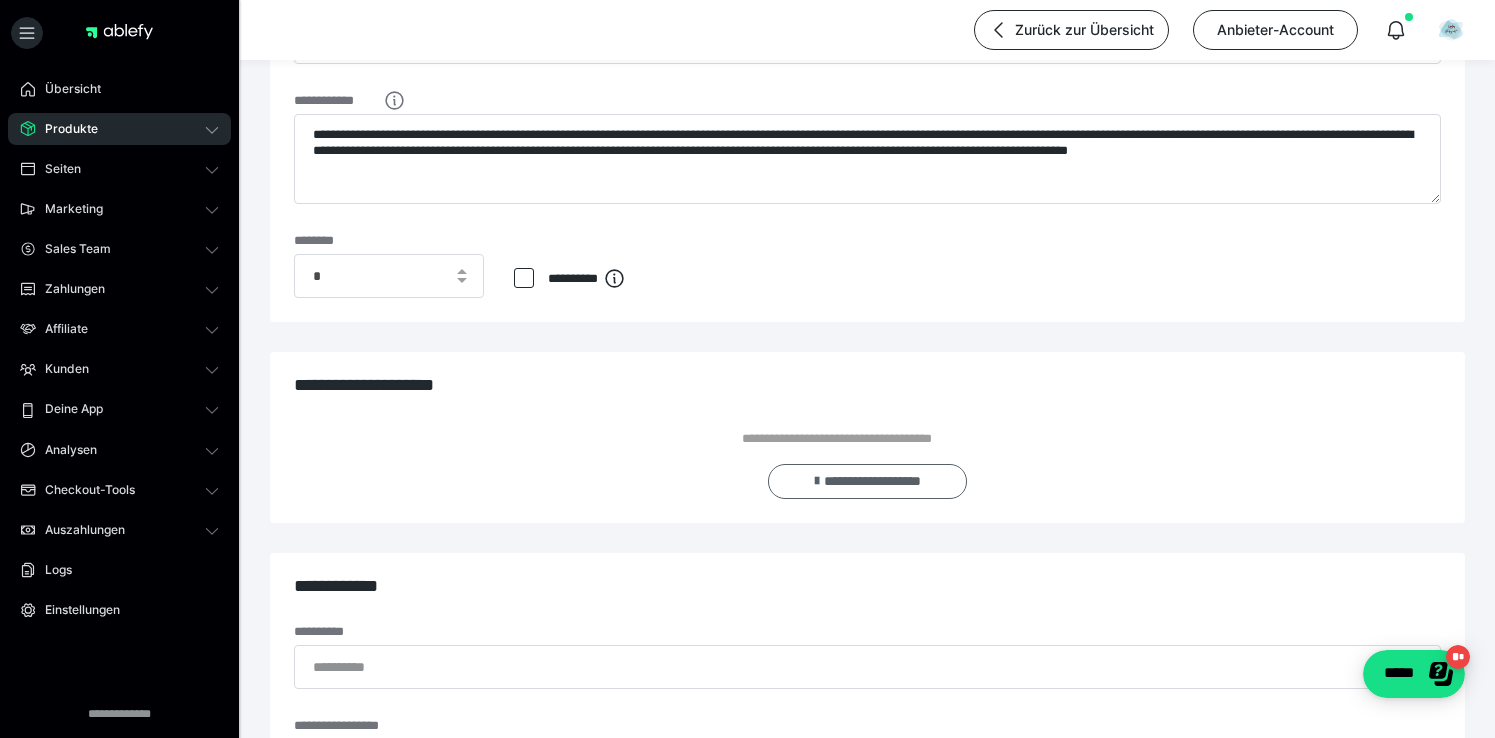 click on "**********" at bounding box center [867, 482] 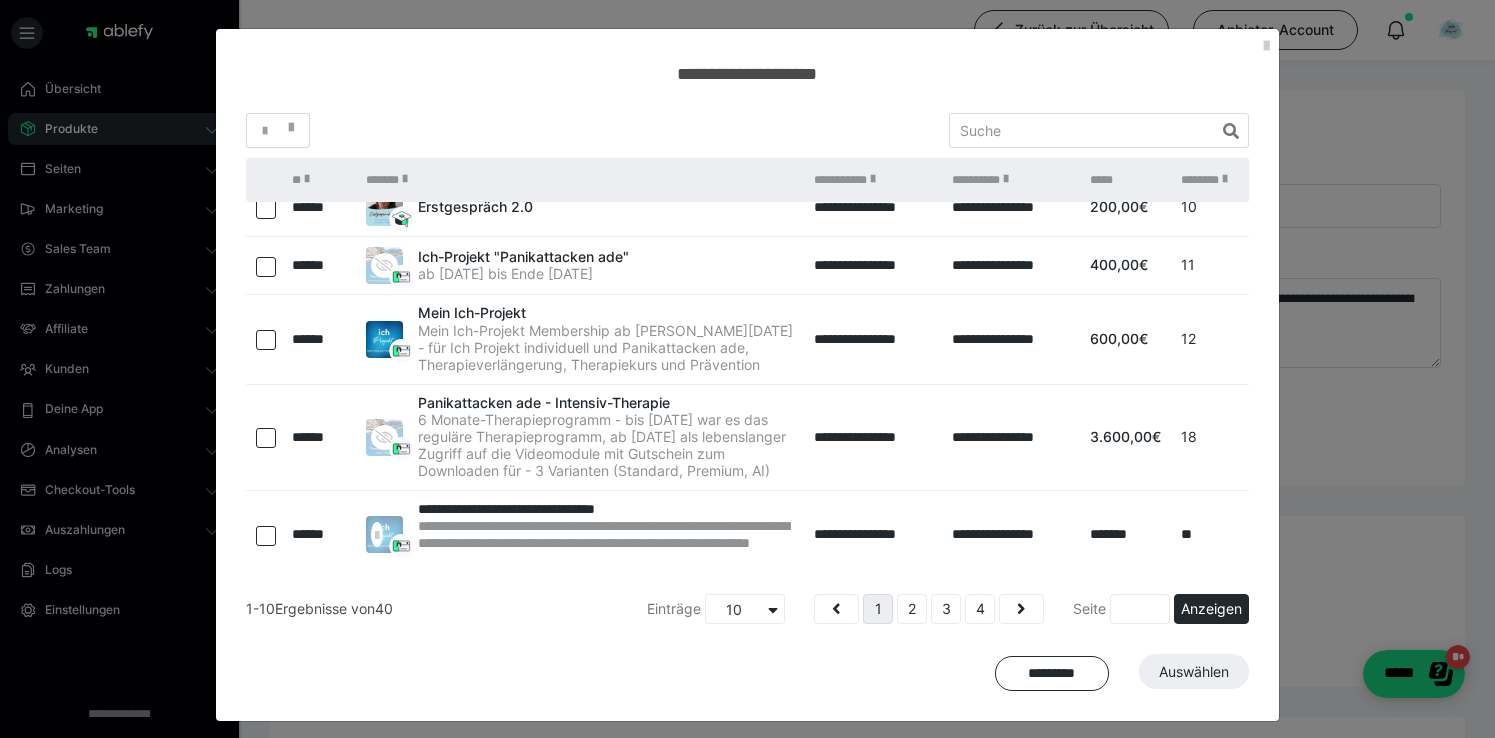 scroll, scrollTop: 359, scrollLeft: 0, axis: vertical 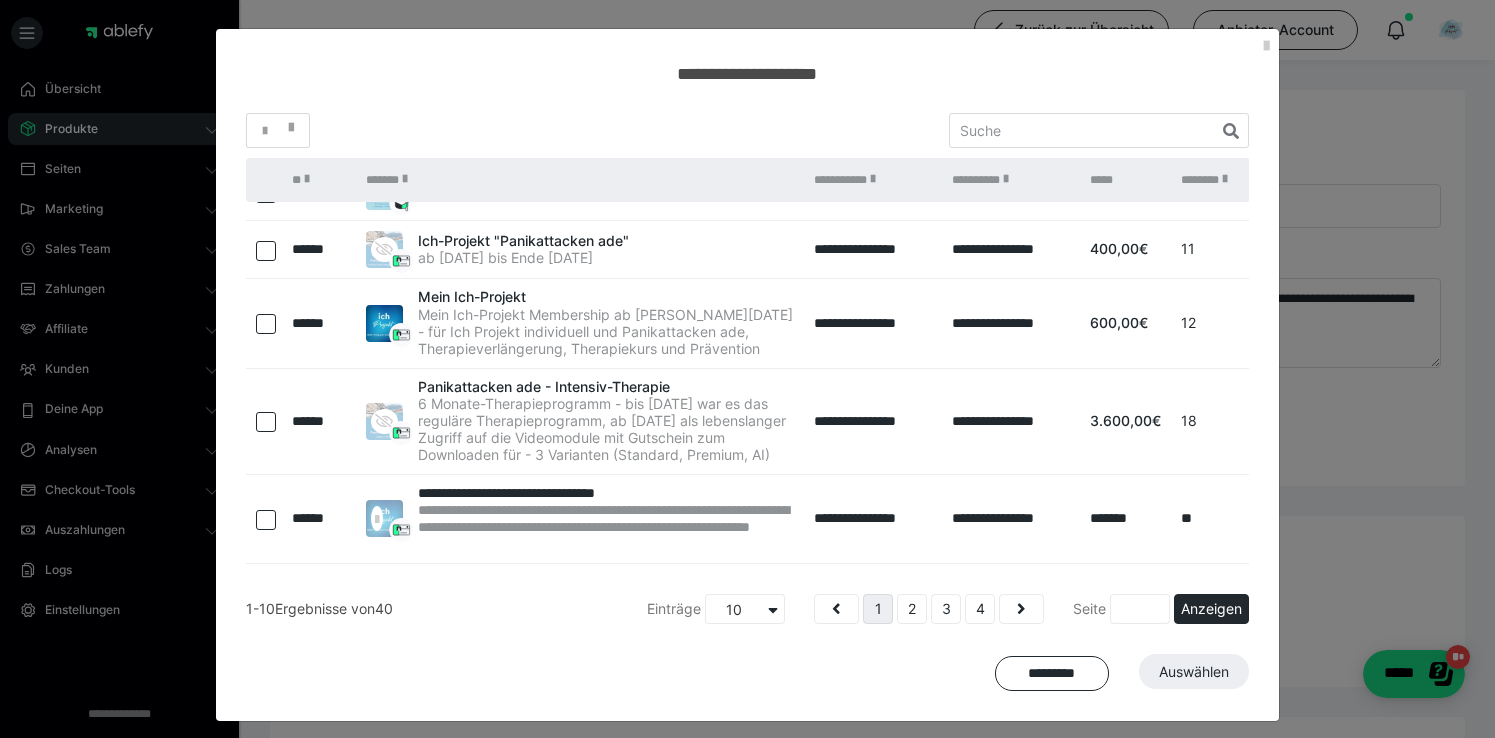 click at bounding box center [266, 324] 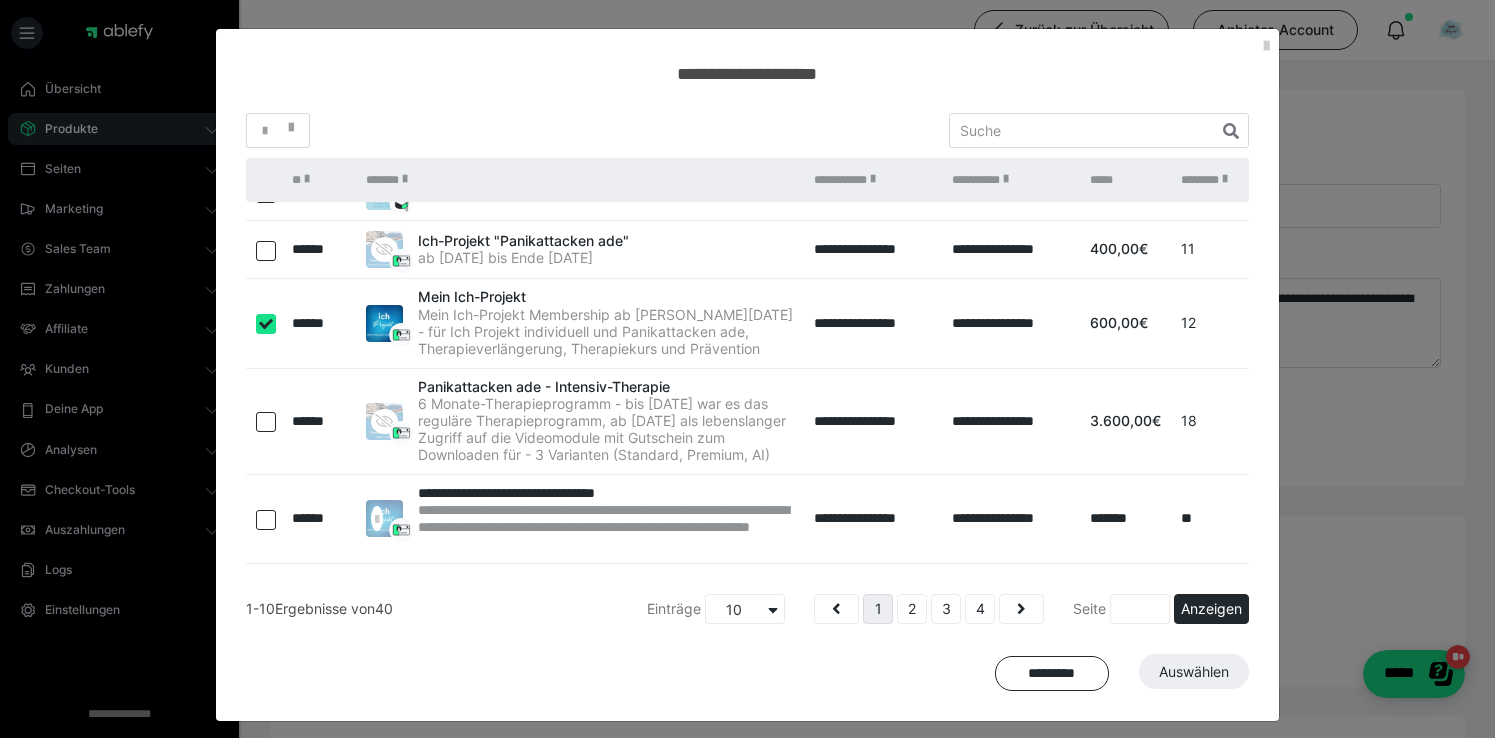 checkbox on "true" 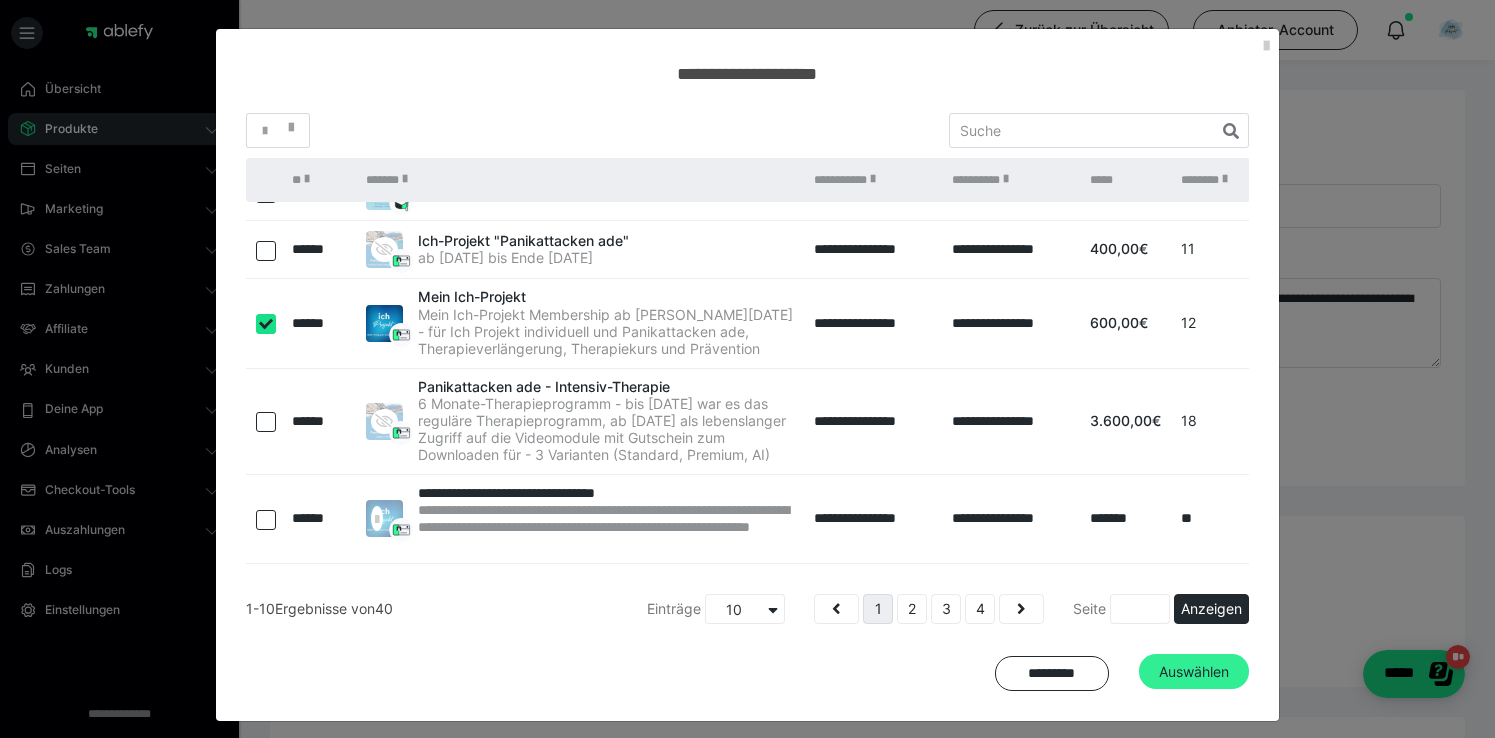click on "Auswählen" at bounding box center [1194, 672] 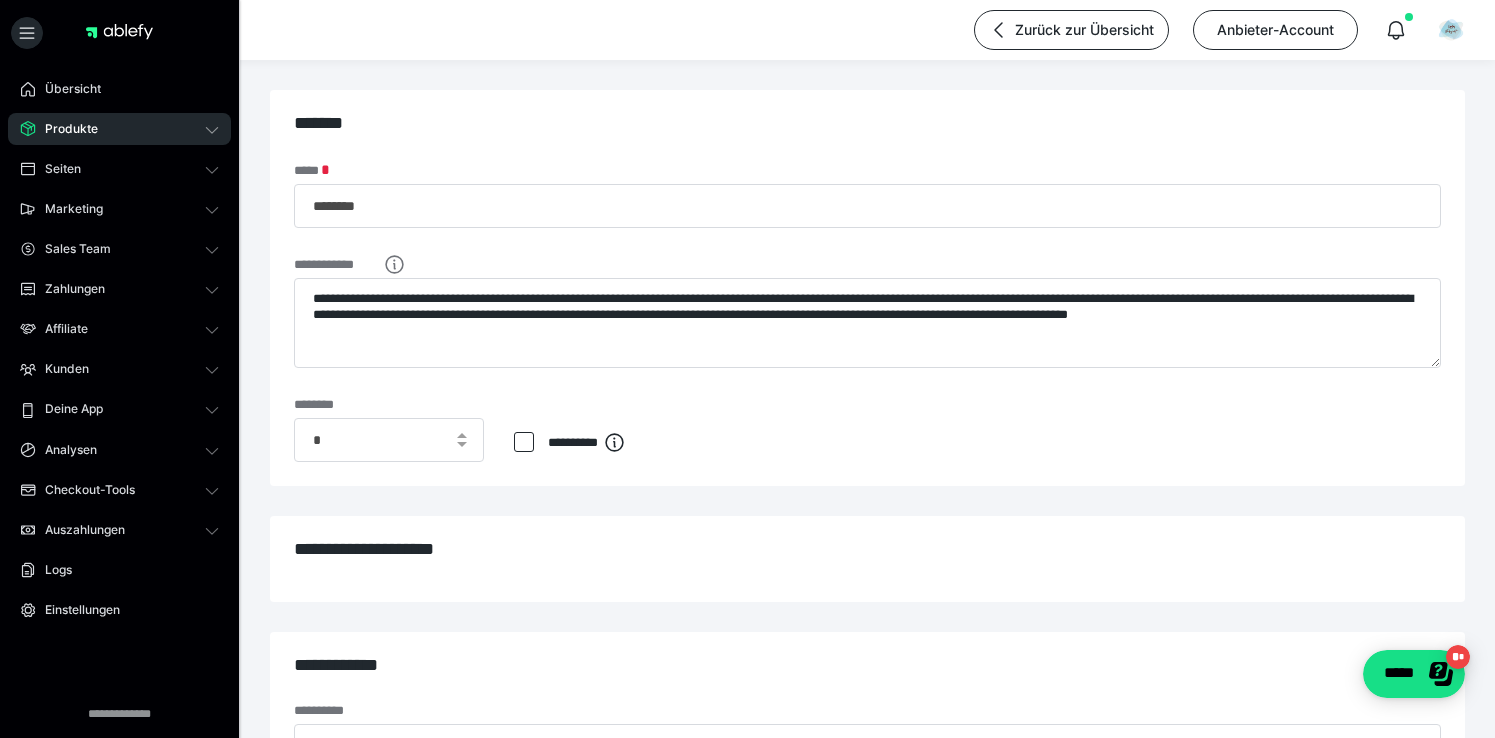 scroll, scrollTop: 0, scrollLeft: 0, axis: both 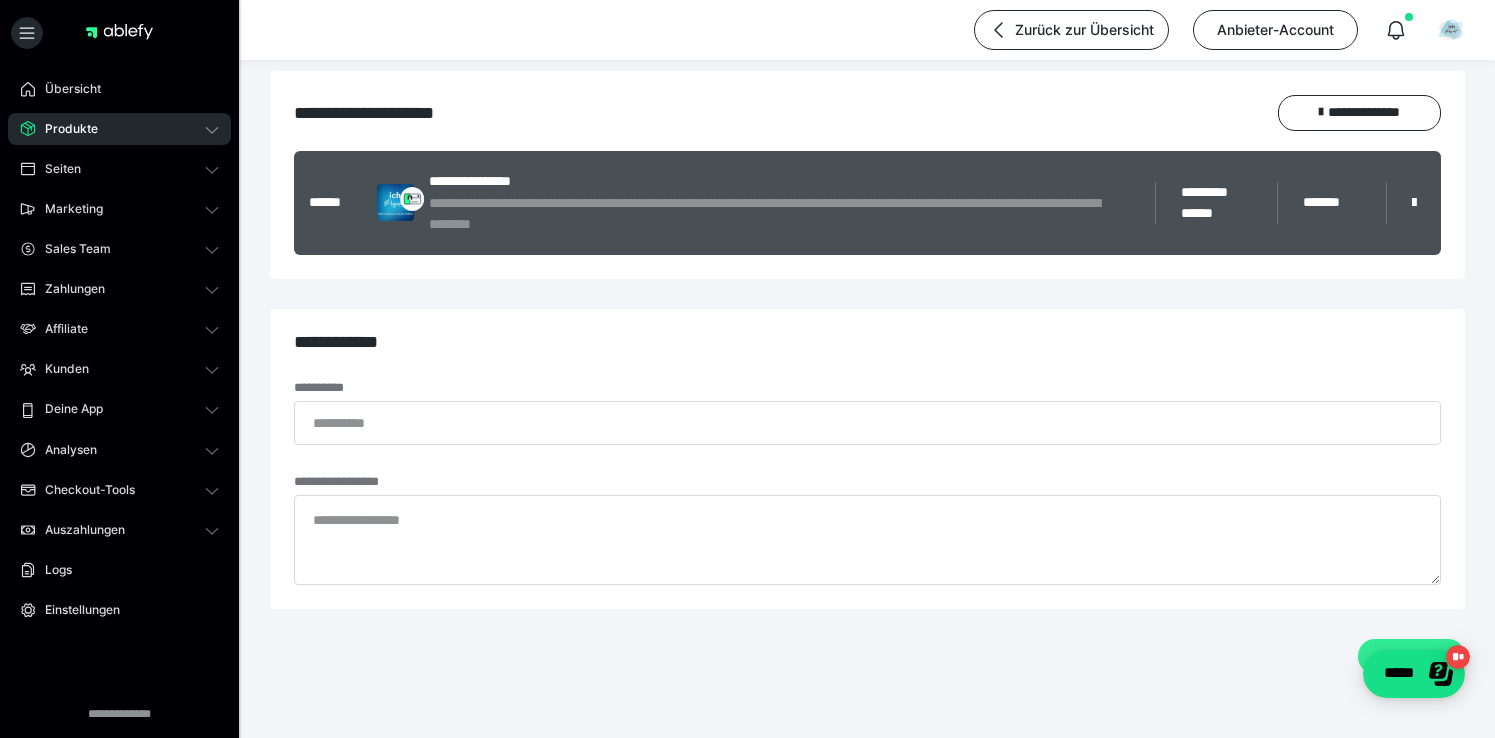 click on "*********" at bounding box center [1411, 657] 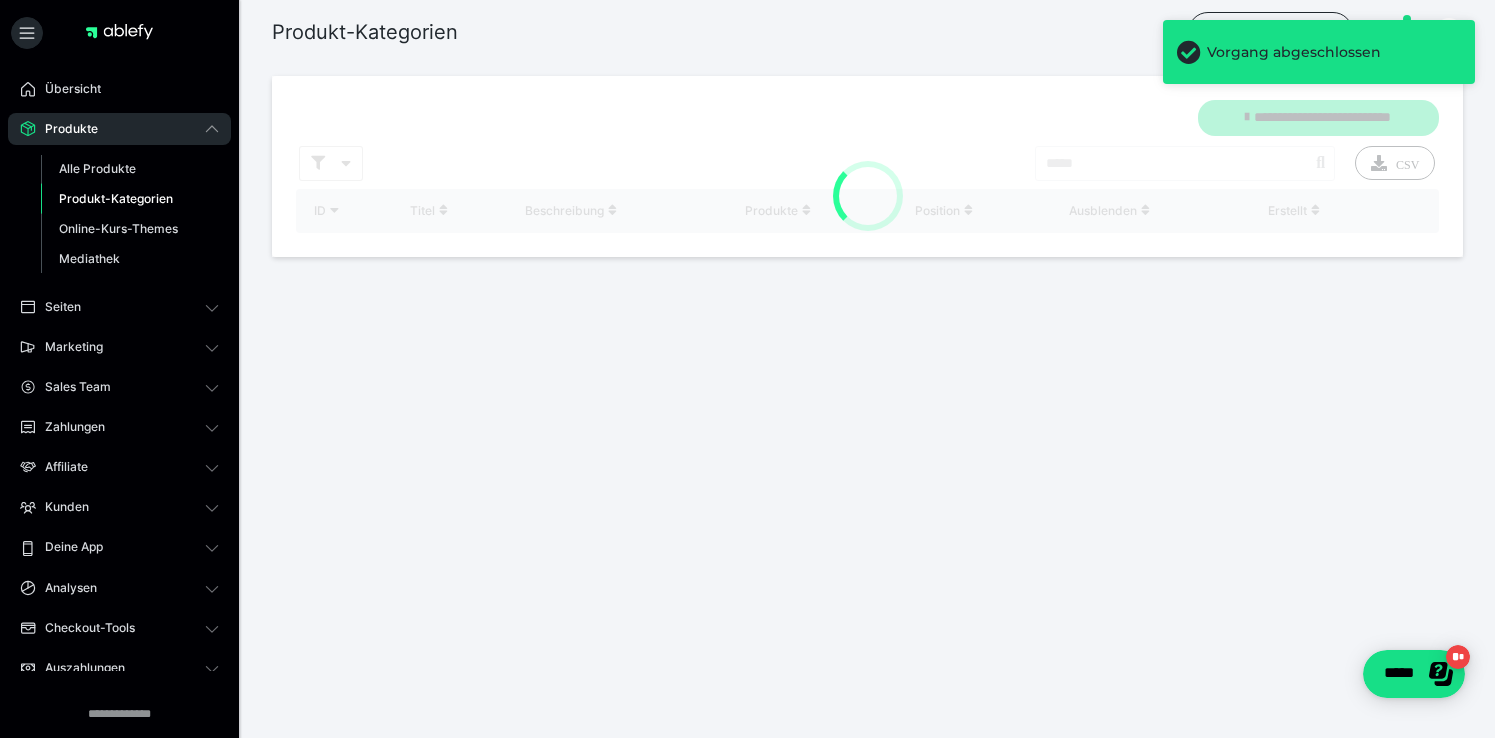 scroll, scrollTop: 0, scrollLeft: 0, axis: both 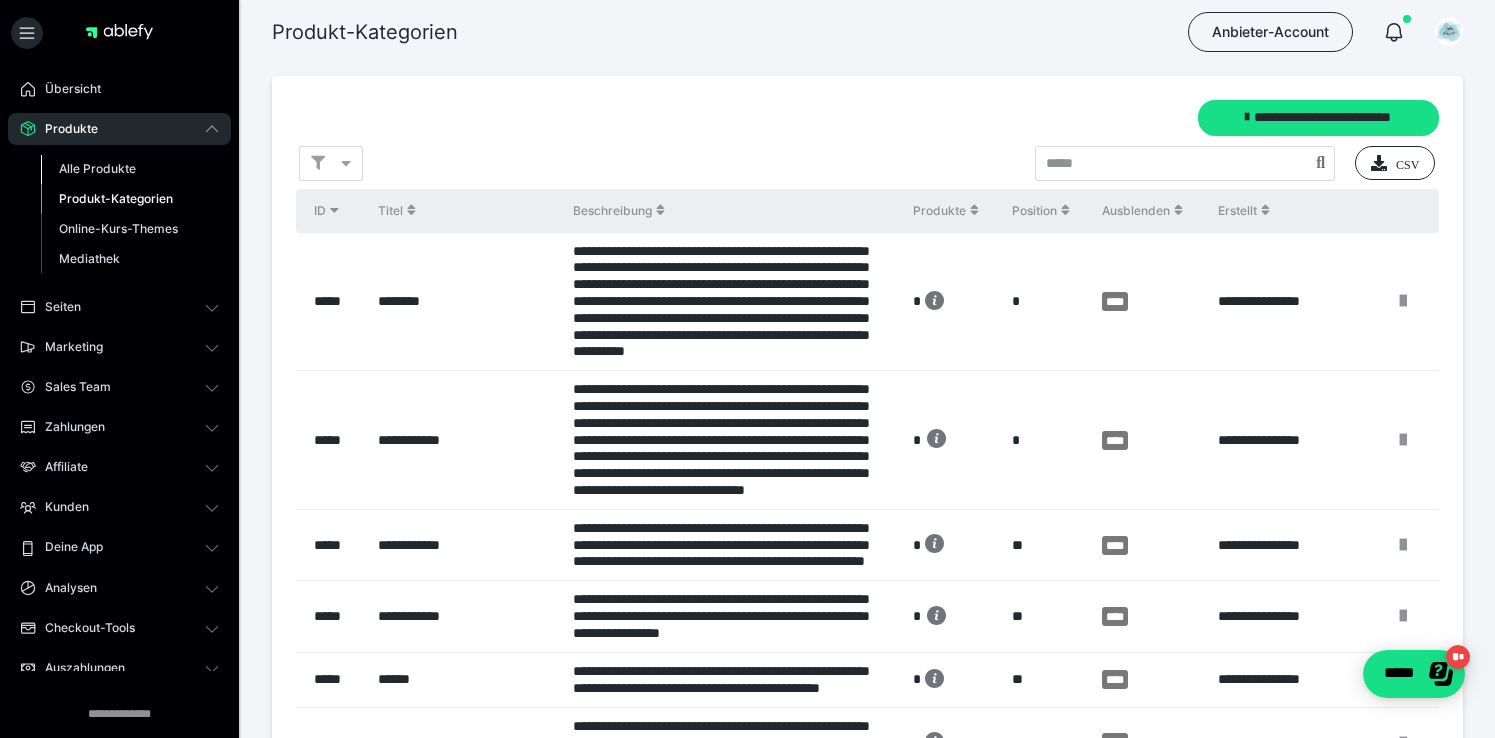 click on "Alle Produkte" at bounding box center (97, 168) 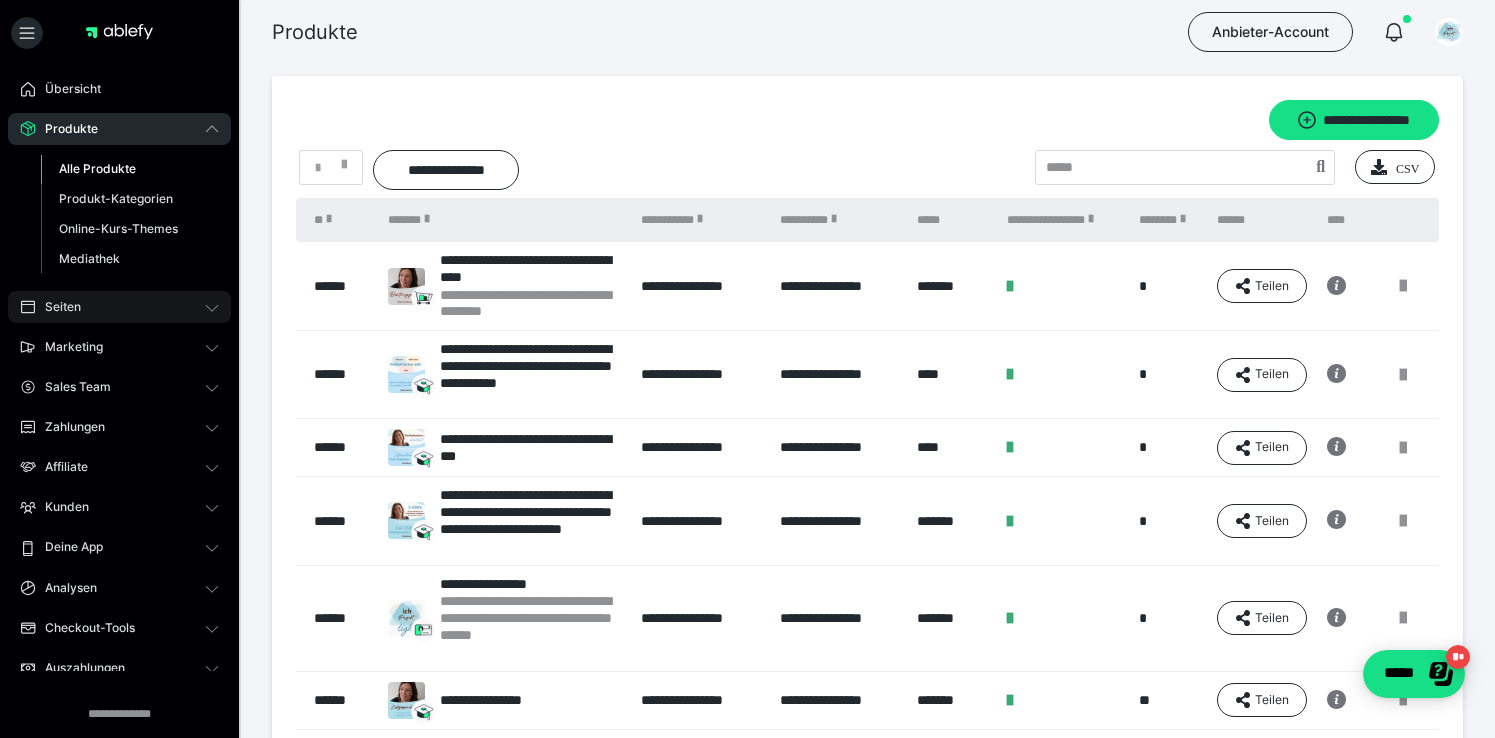 click on "Seiten" at bounding box center (119, 307) 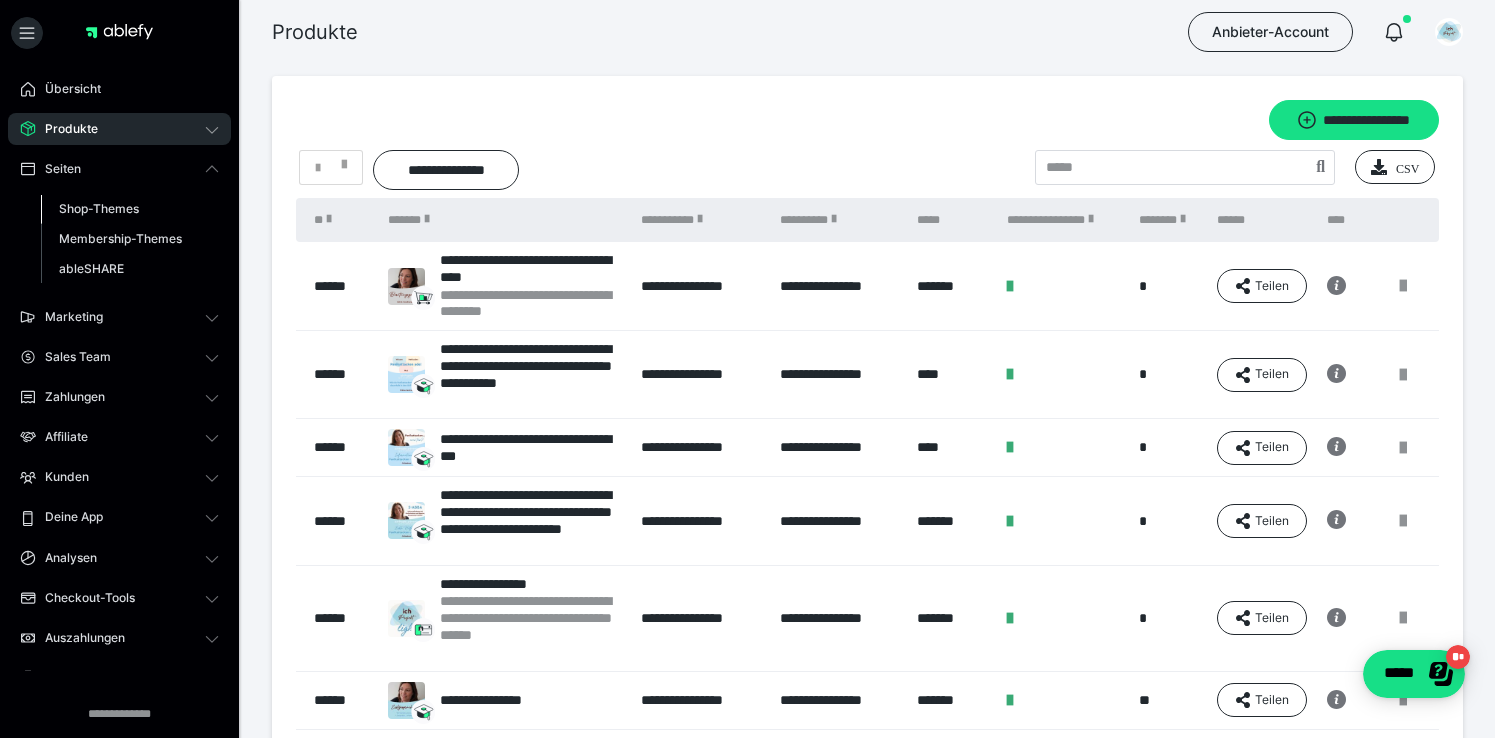 click on "Shop-Themes" at bounding box center (99, 208) 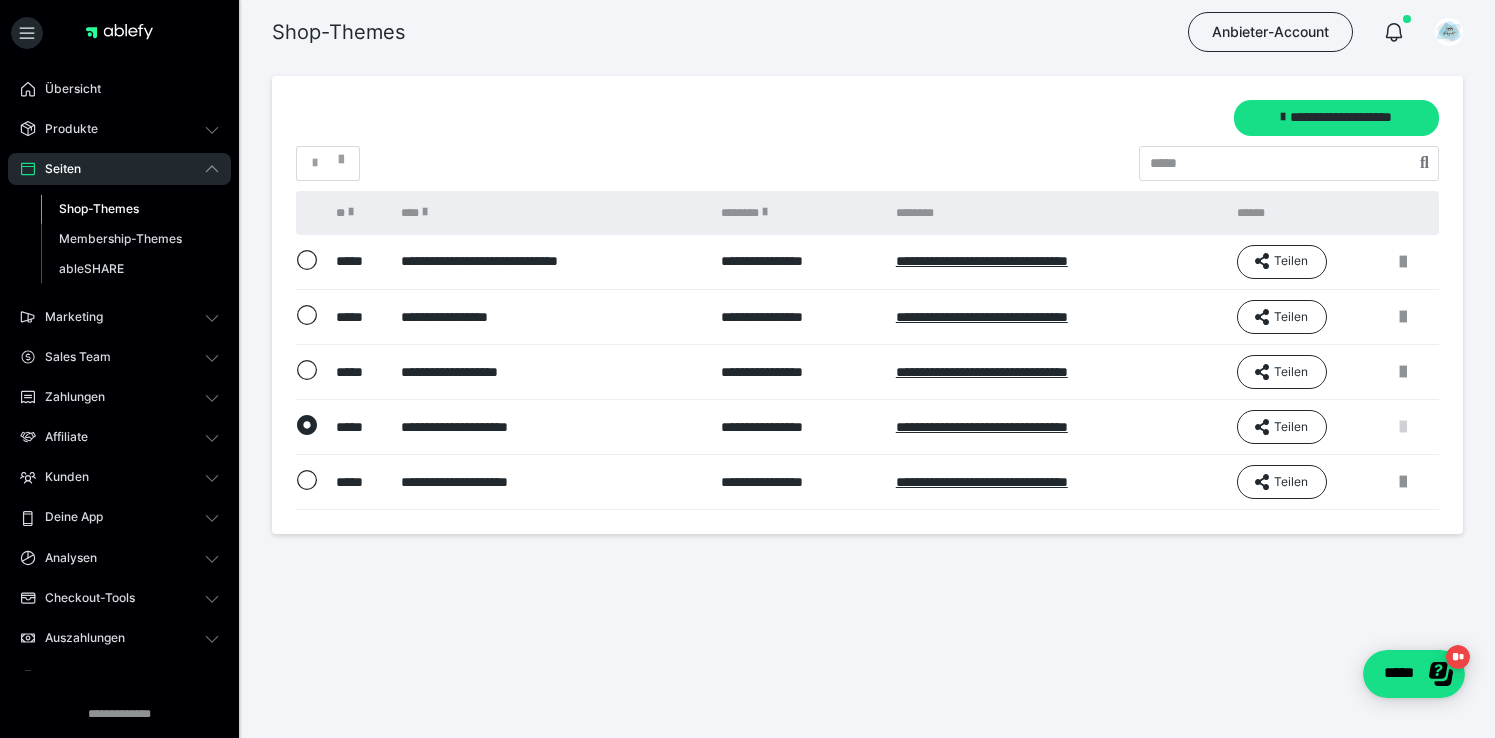 click at bounding box center [1403, 427] 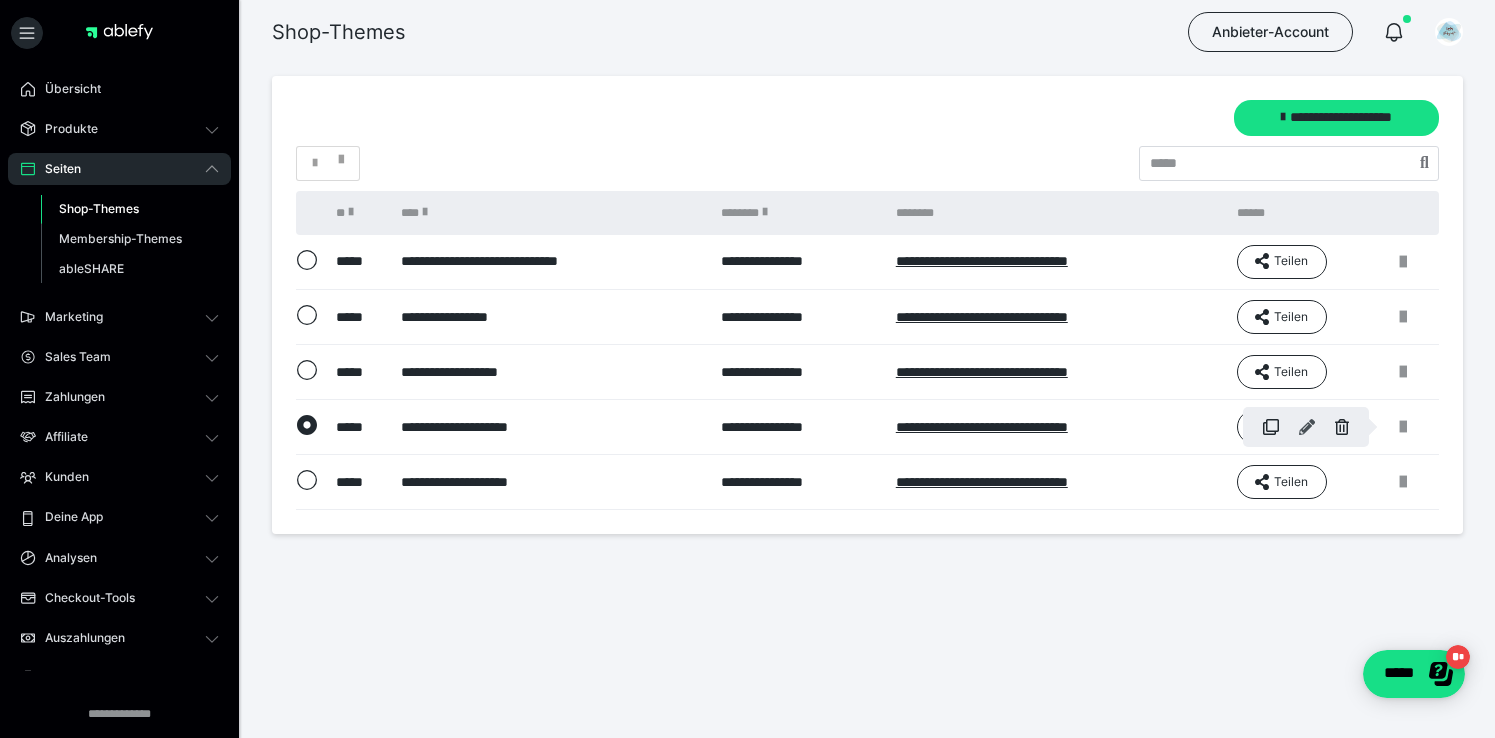 click at bounding box center [1307, 427] 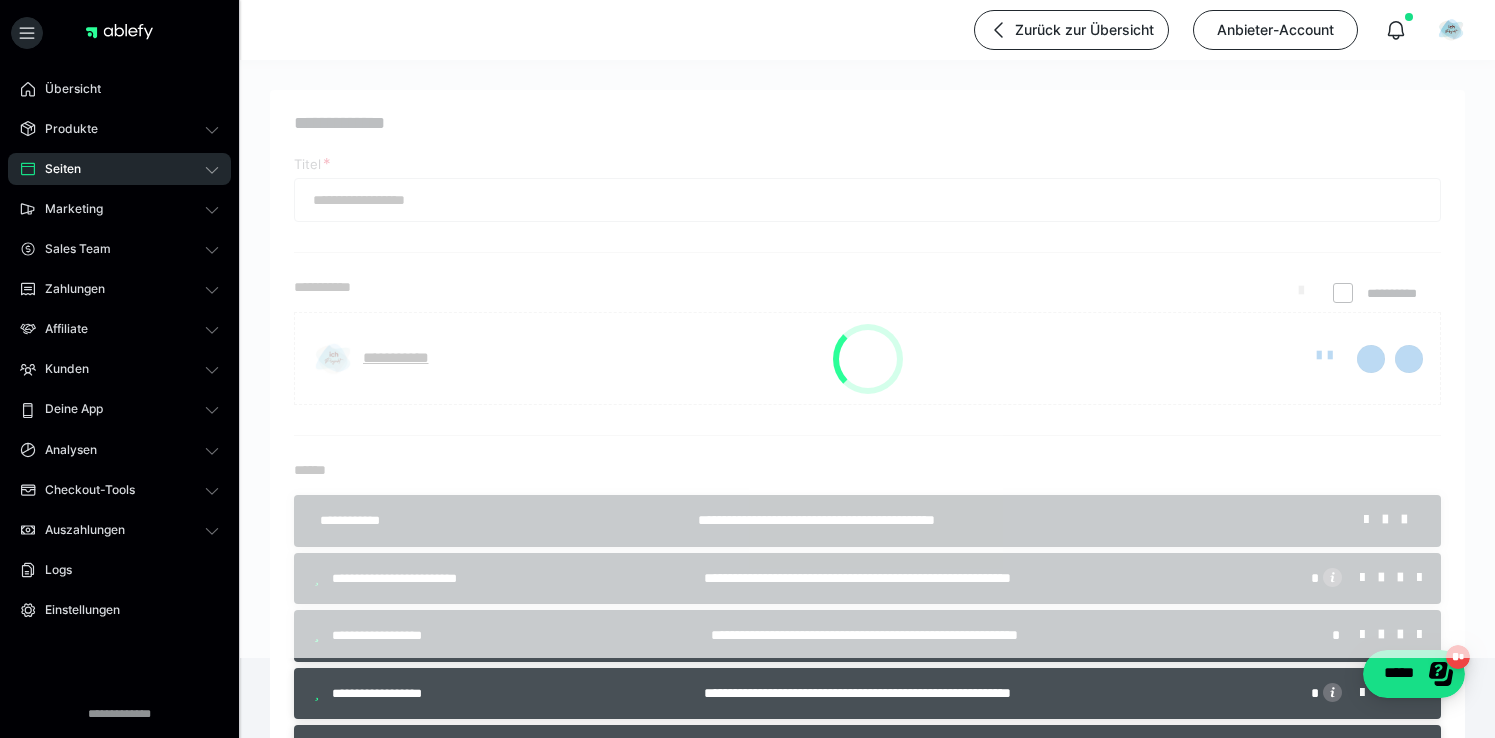 type on "**********" 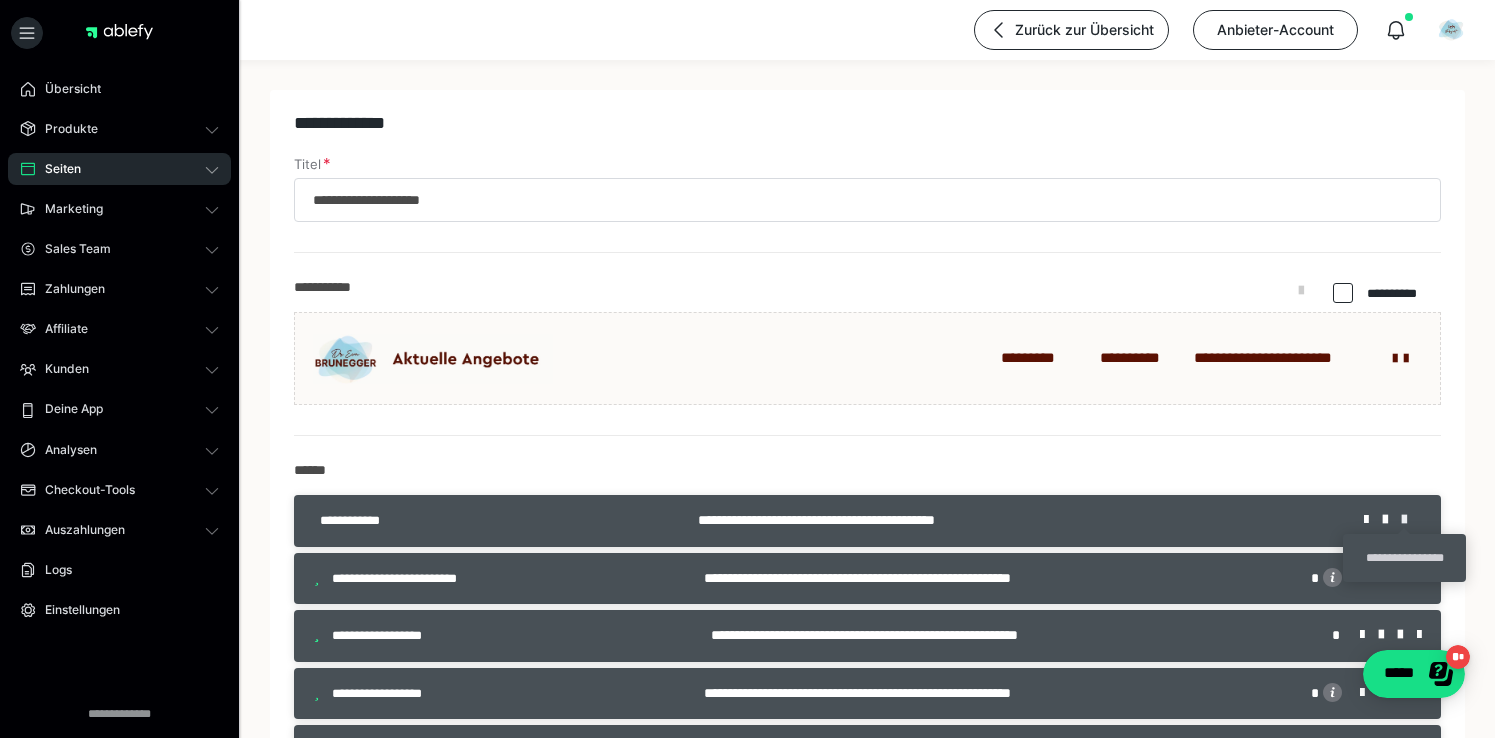 click at bounding box center (1411, 520) 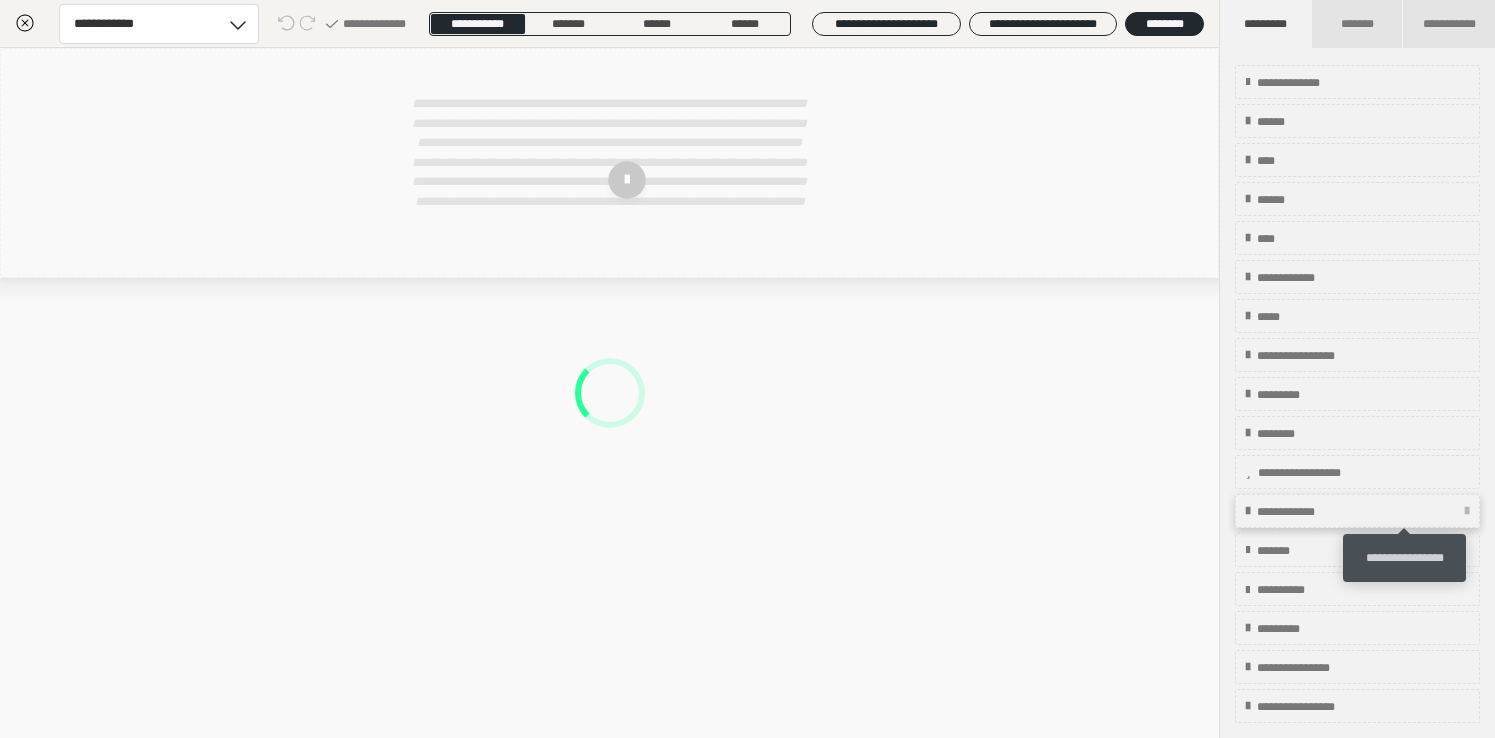 scroll, scrollTop: 5, scrollLeft: 0, axis: vertical 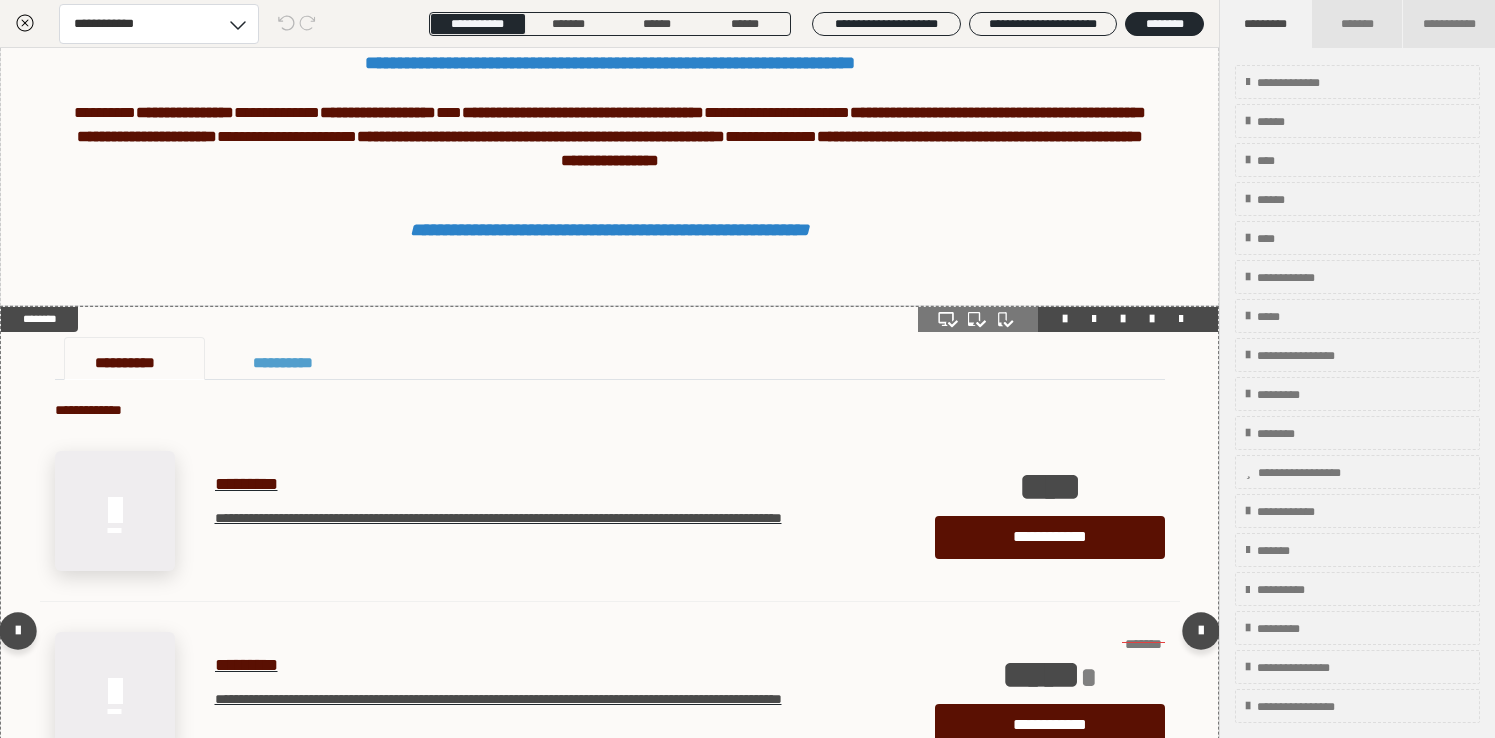 click on "**********" at bounding box center (610, 410) 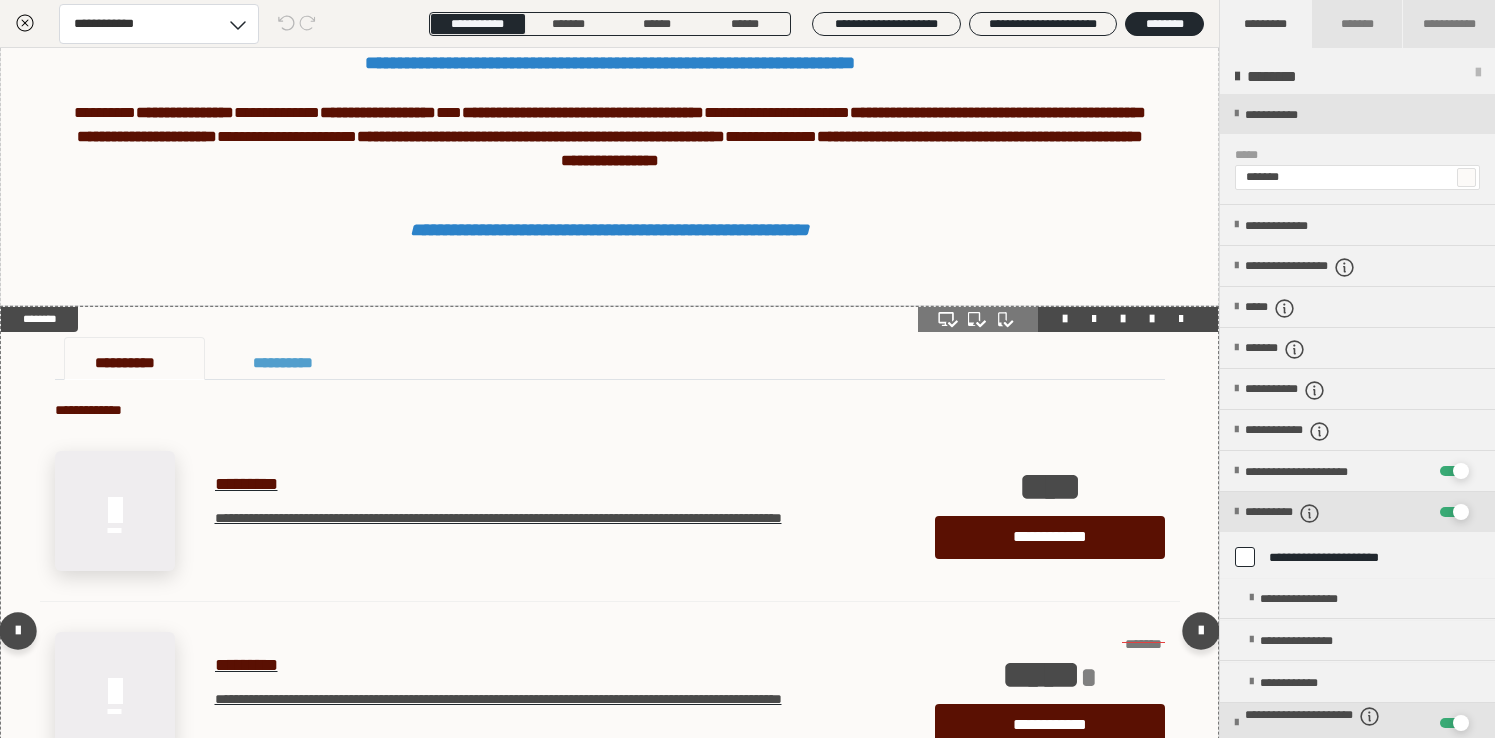 click on "**********" at bounding box center [610, 358] 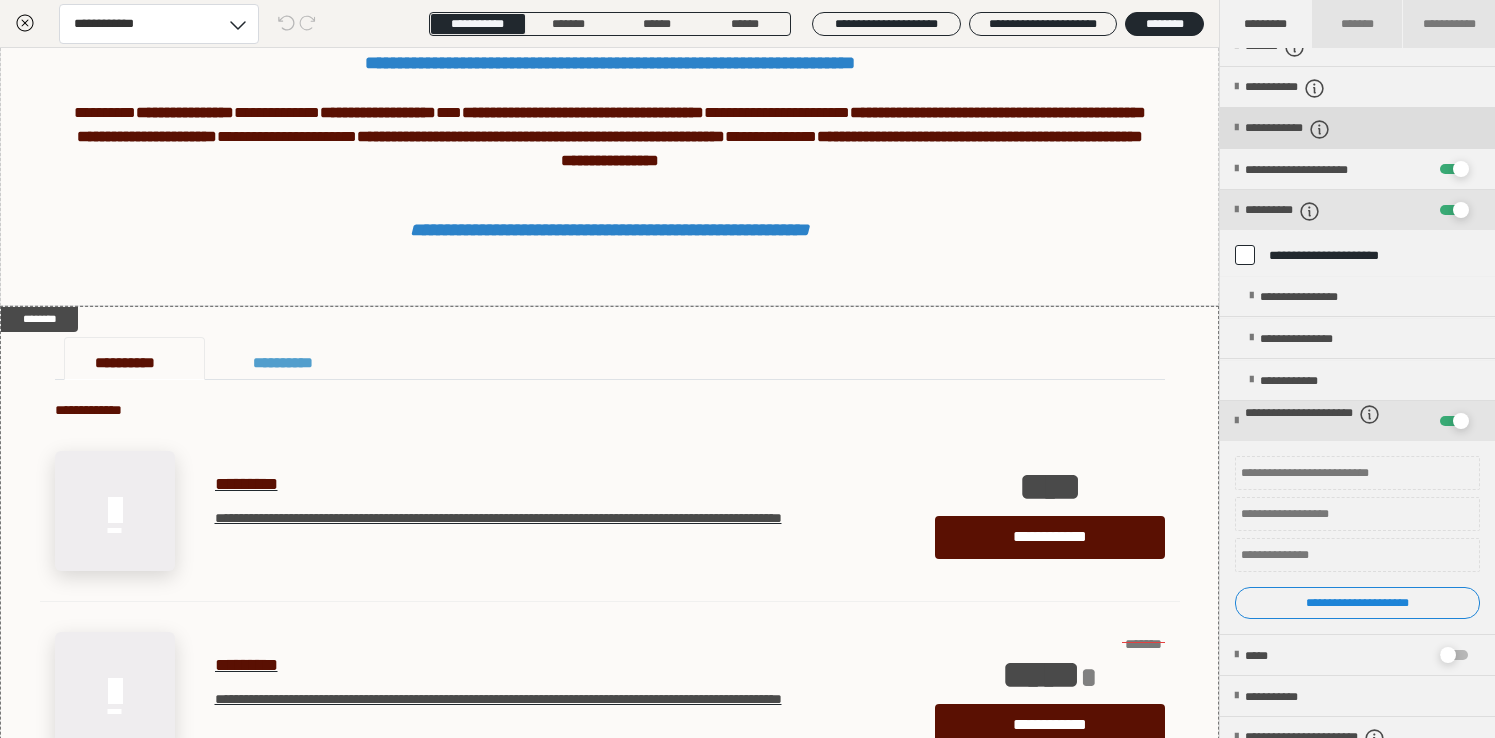 scroll, scrollTop: 305, scrollLeft: 0, axis: vertical 